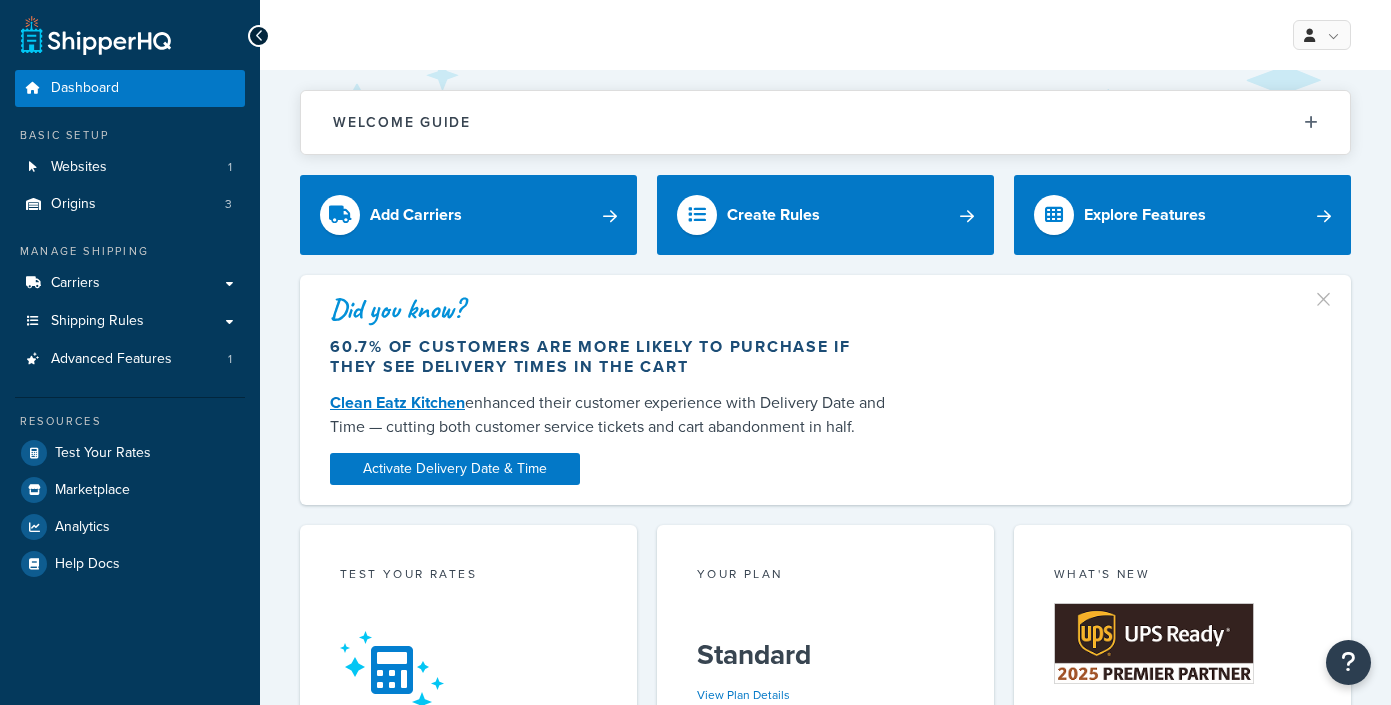 scroll, scrollTop: 0, scrollLeft: 0, axis: both 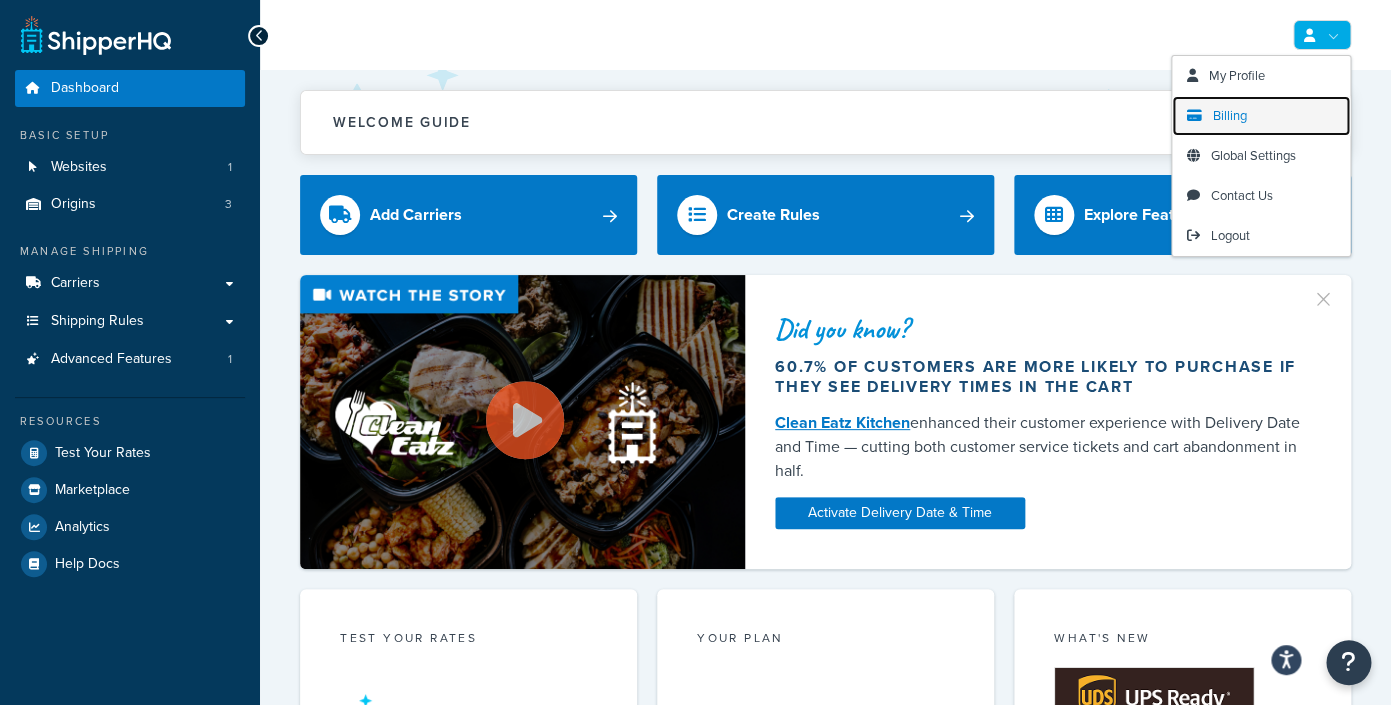 click on "Billing" at bounding box center (1230, 115) 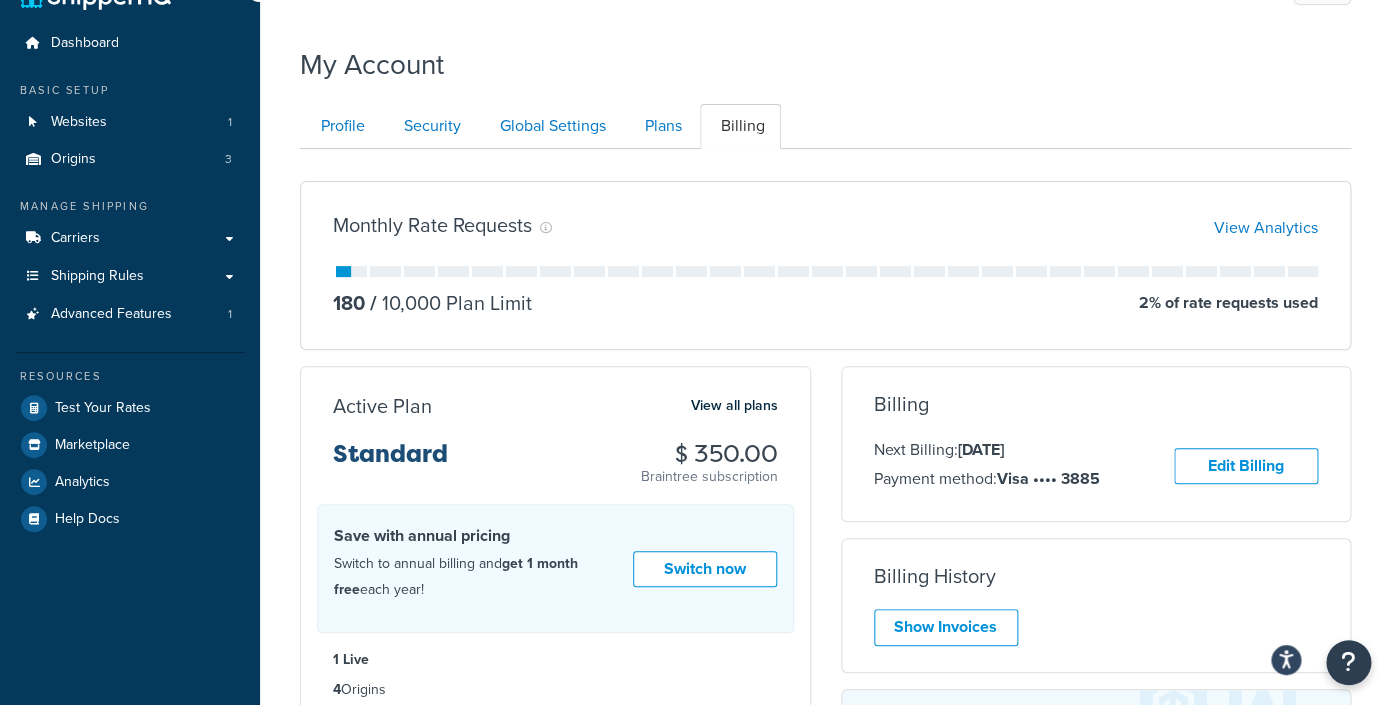 scroll, scrollTop: 47, scrollLeft: 0, axis: vertical 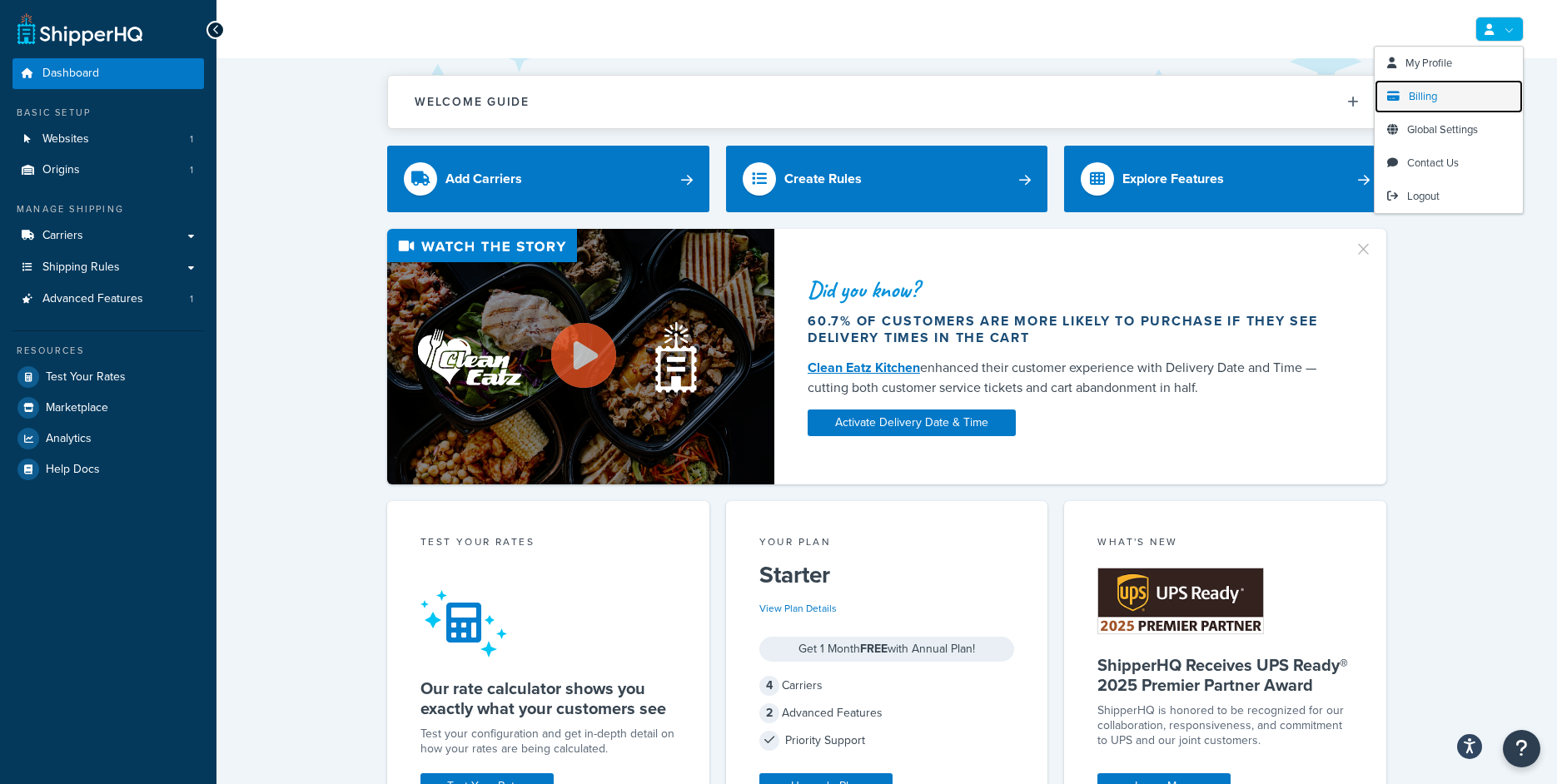 click on "Billing" at bounding box center [1449, 97] 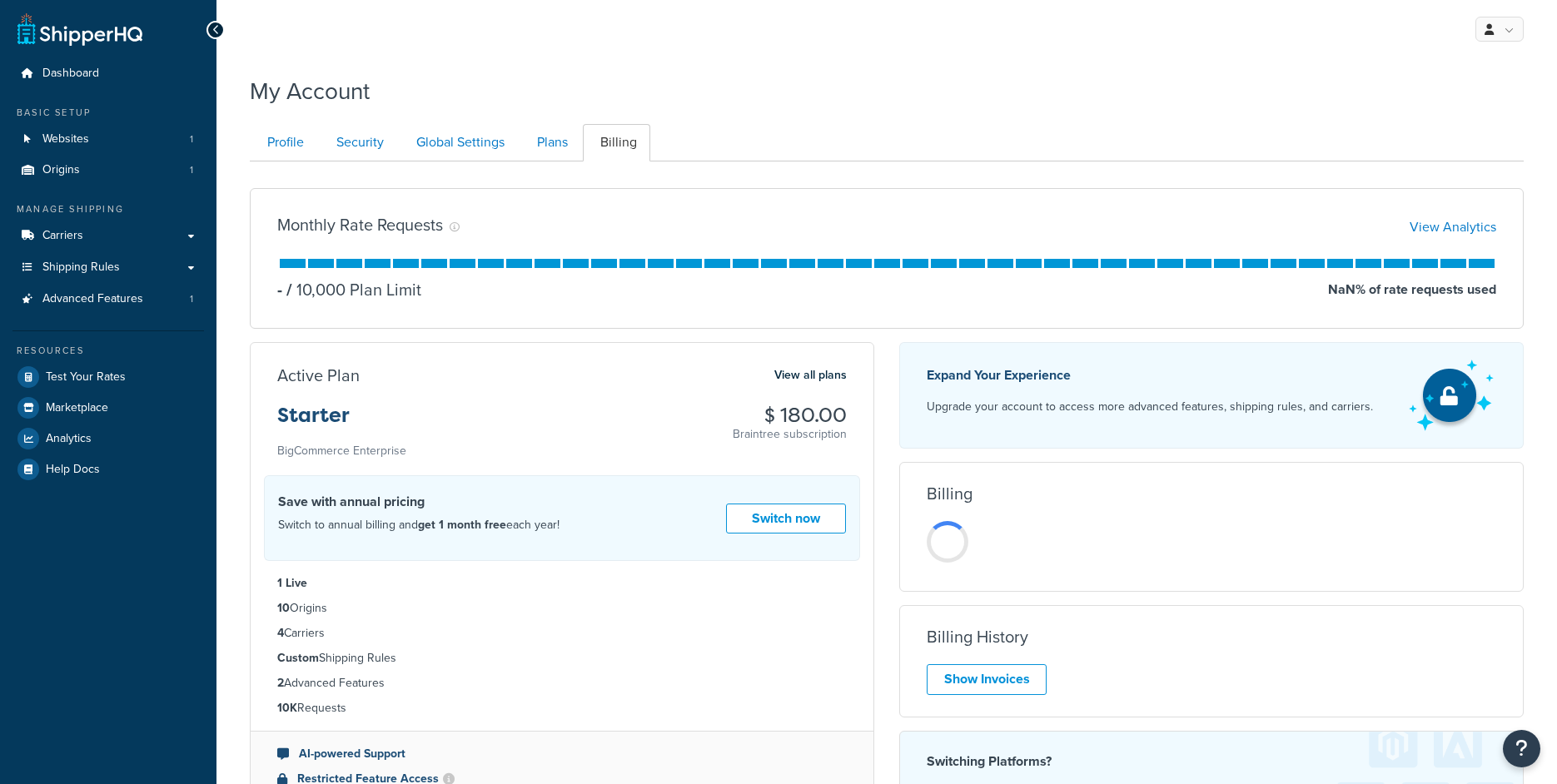 scroll, scrollTop: 0, scrollLeft: 0, axis: both 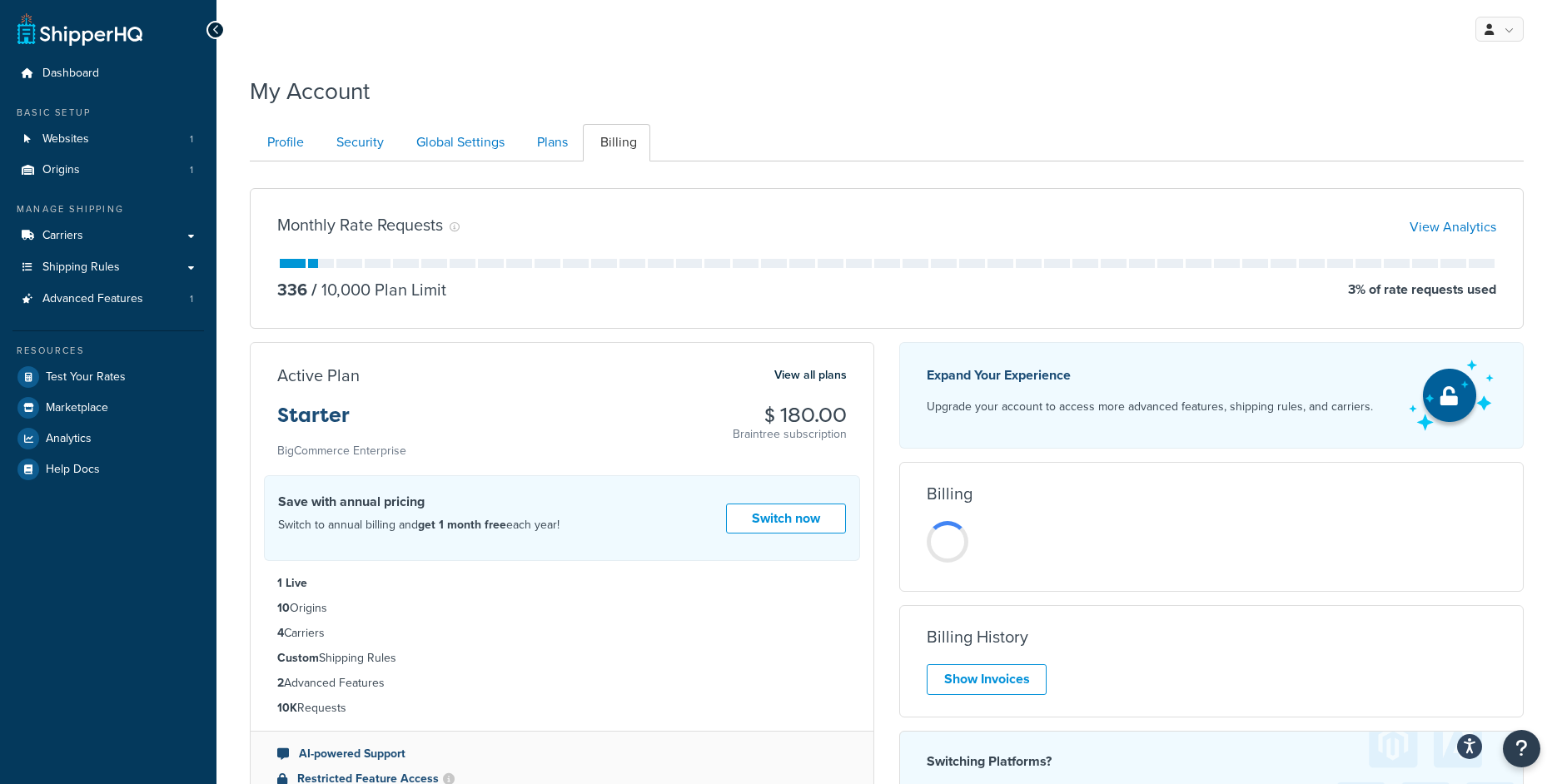 drag, startPoint x: 301, startPoint y: 413, endPoint x: 863, endPoint y: 430, distance: 562.2571 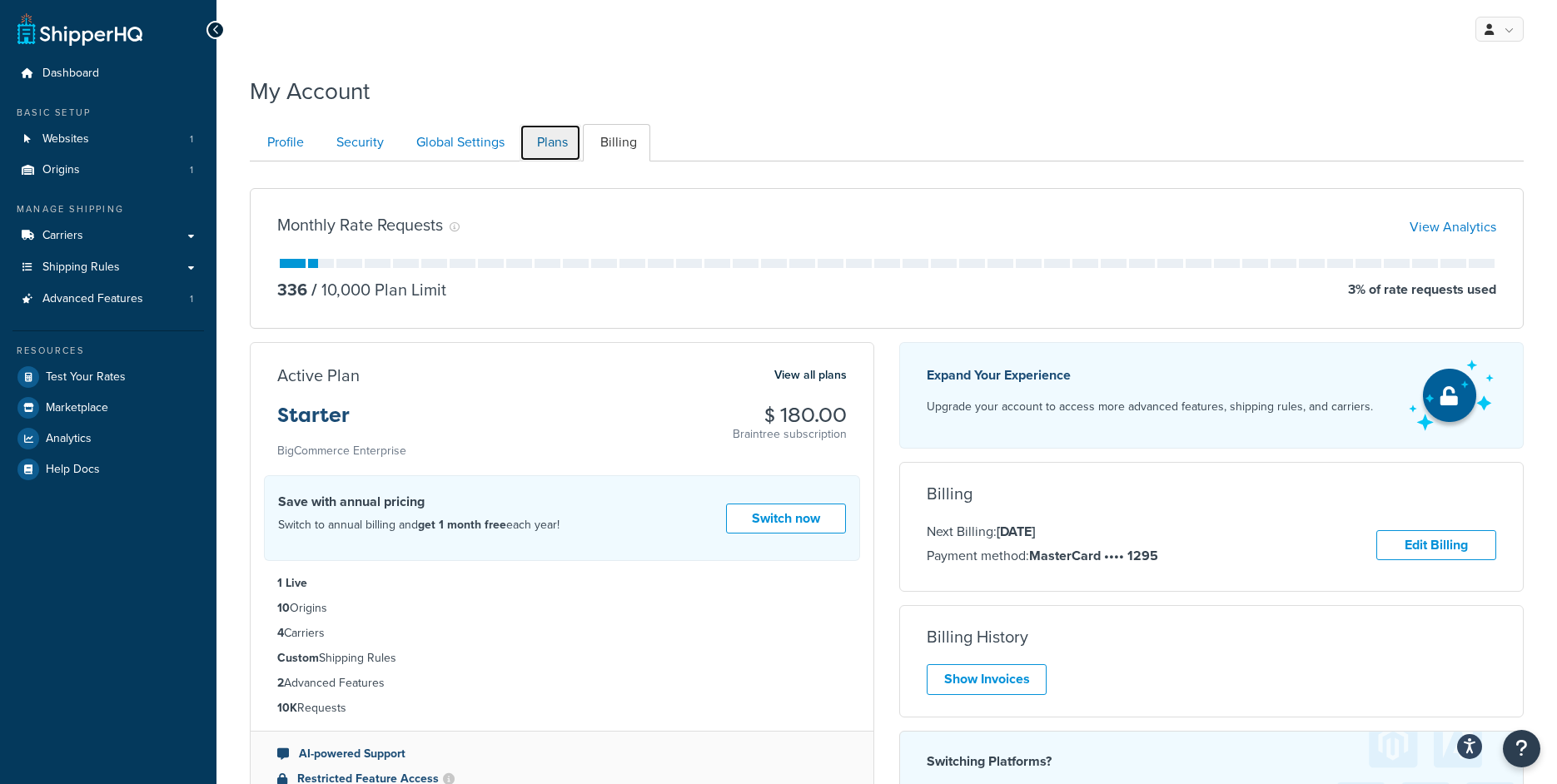click on "Plans" at bounding box center (550, 142) 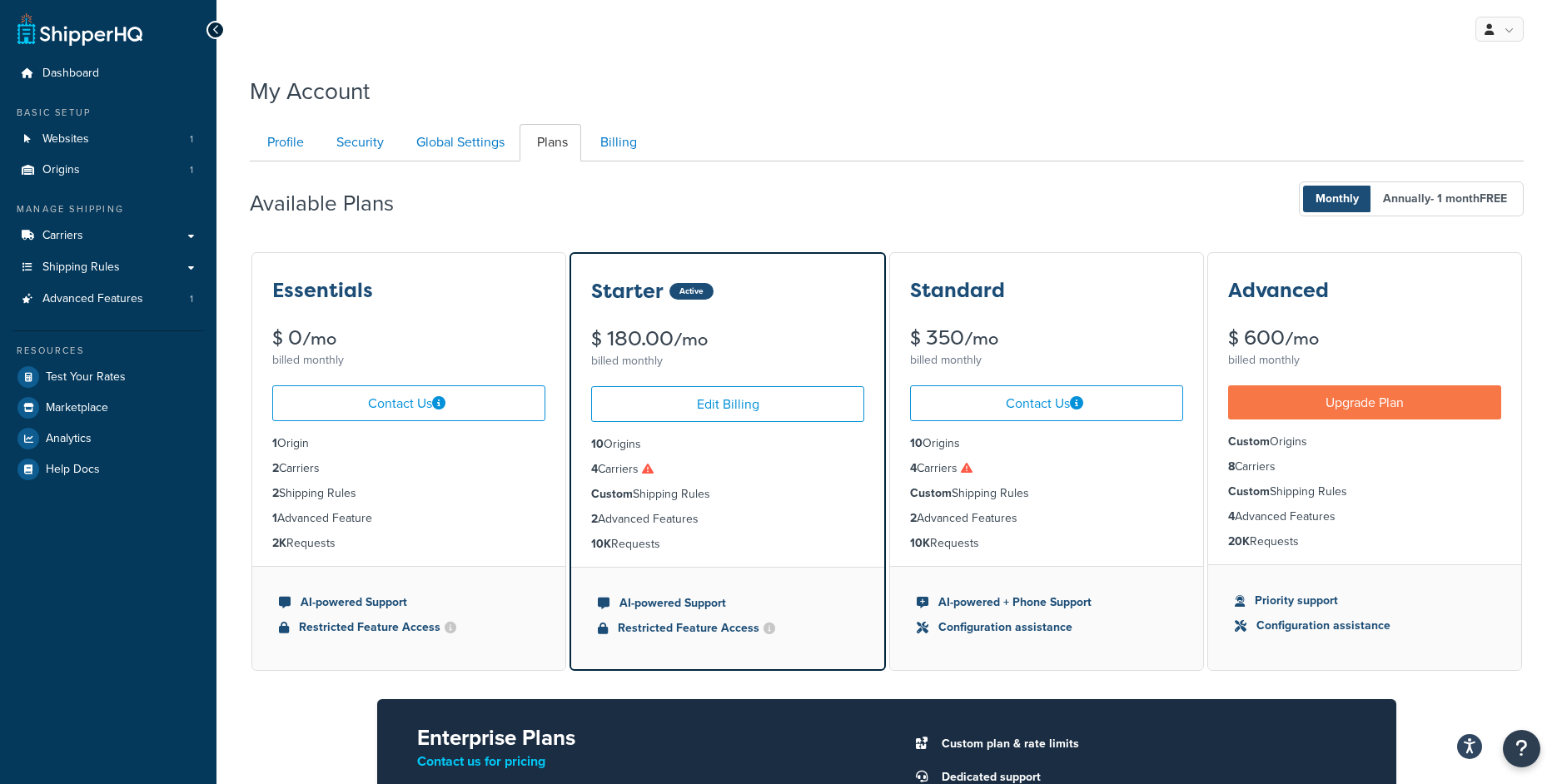 click on "10  Origins" at bounding box center [728, 444] 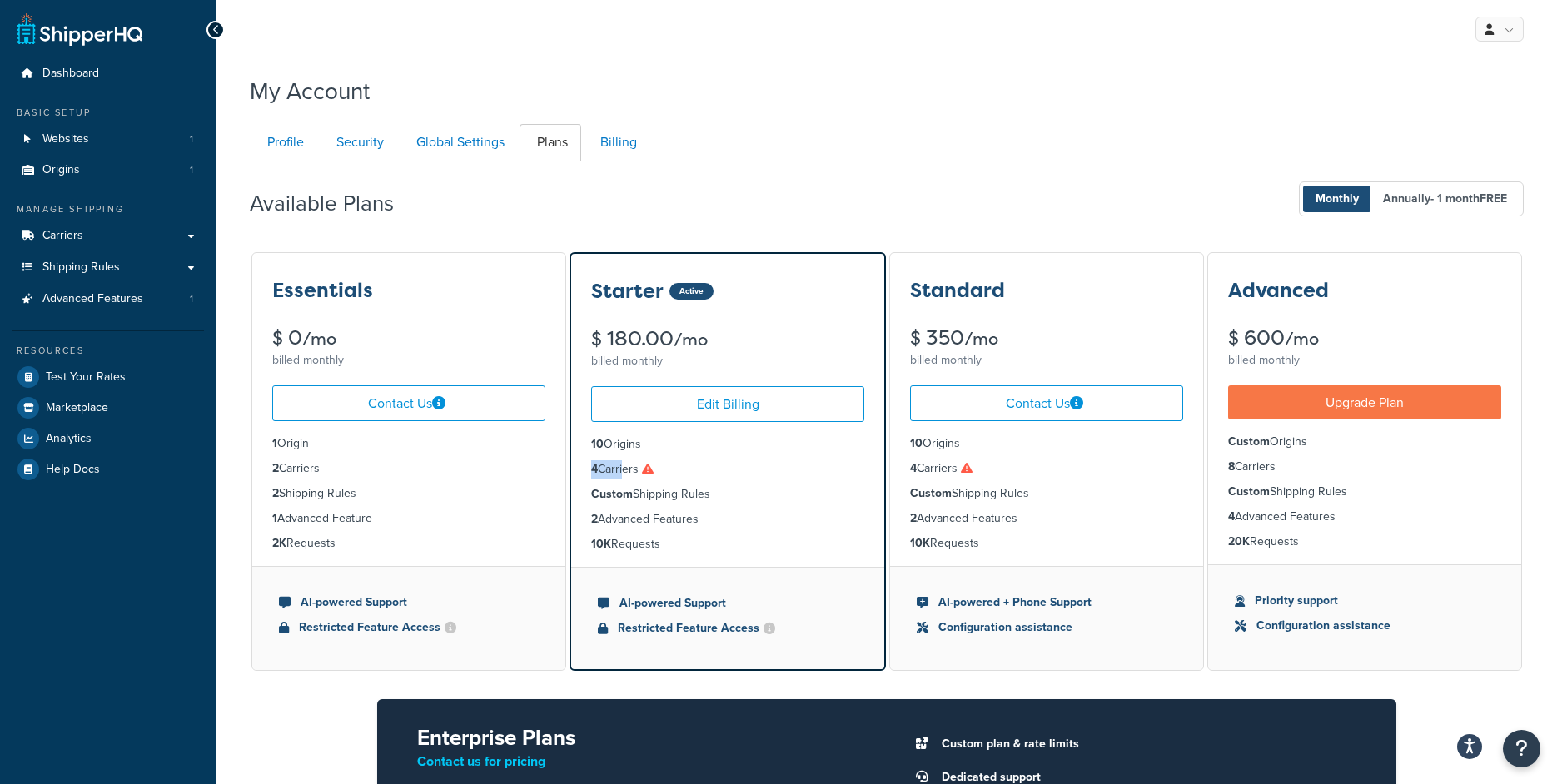 drag, startPoint x: 590, startPoint y: 470, endPoint x: 631, endPoint y: 471, distance: 41.012193 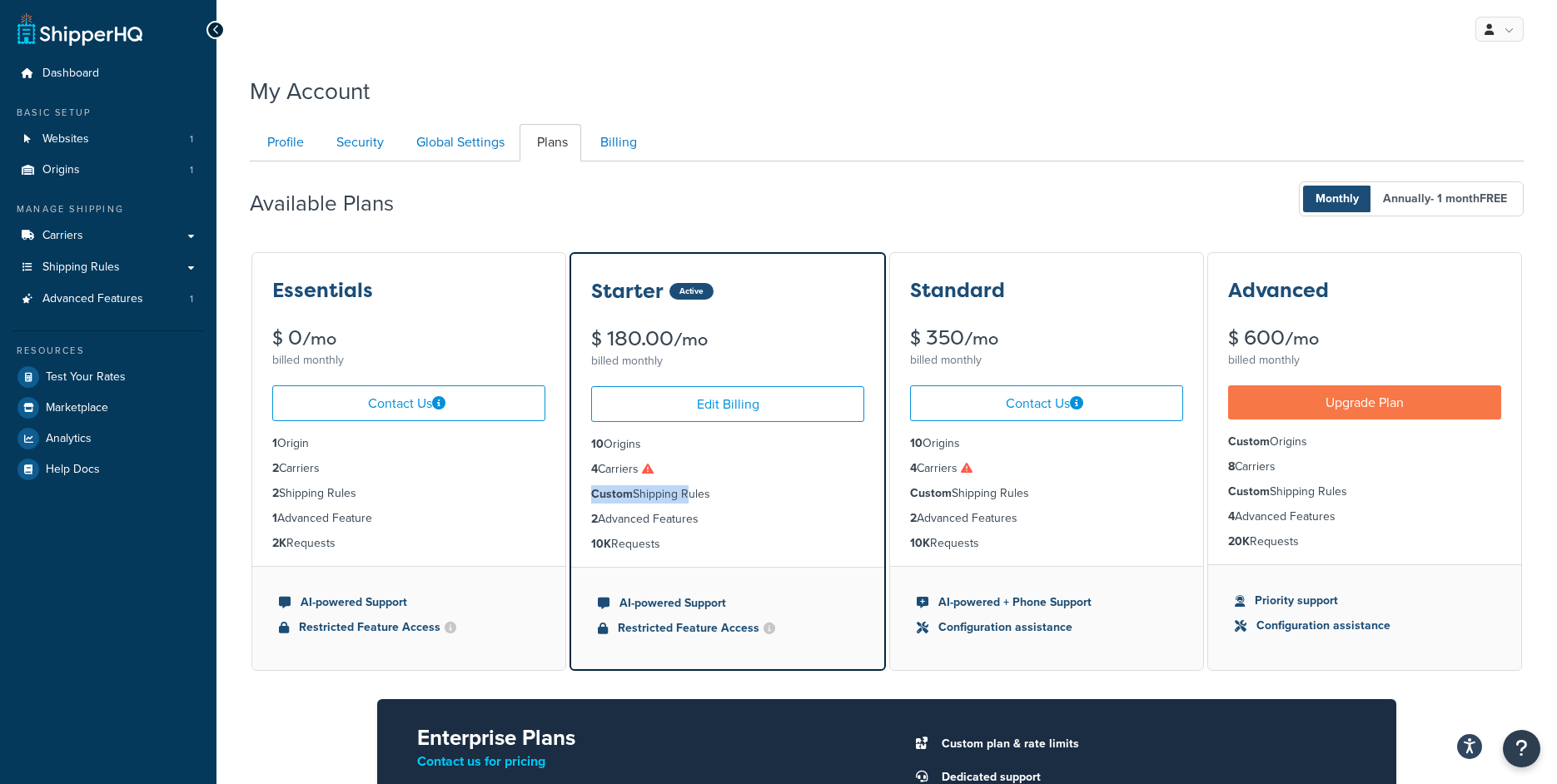 drag, startPoint x: 641, startPoint y: 494, endPoint x: 684, endPoint y: 494, distance: 43 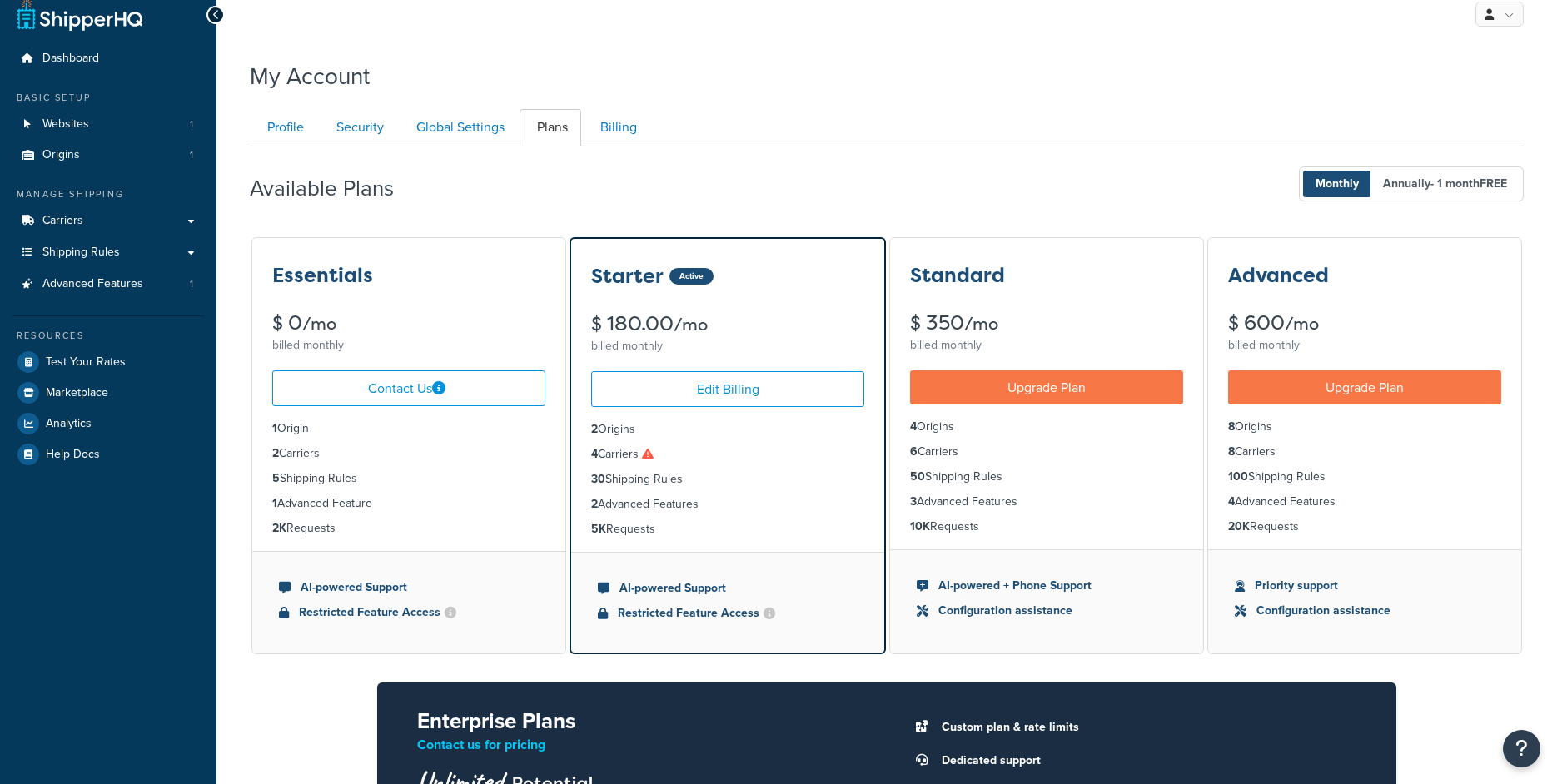 scroll, scrollTop: 57, scrollLeft: 0, axis: vertical 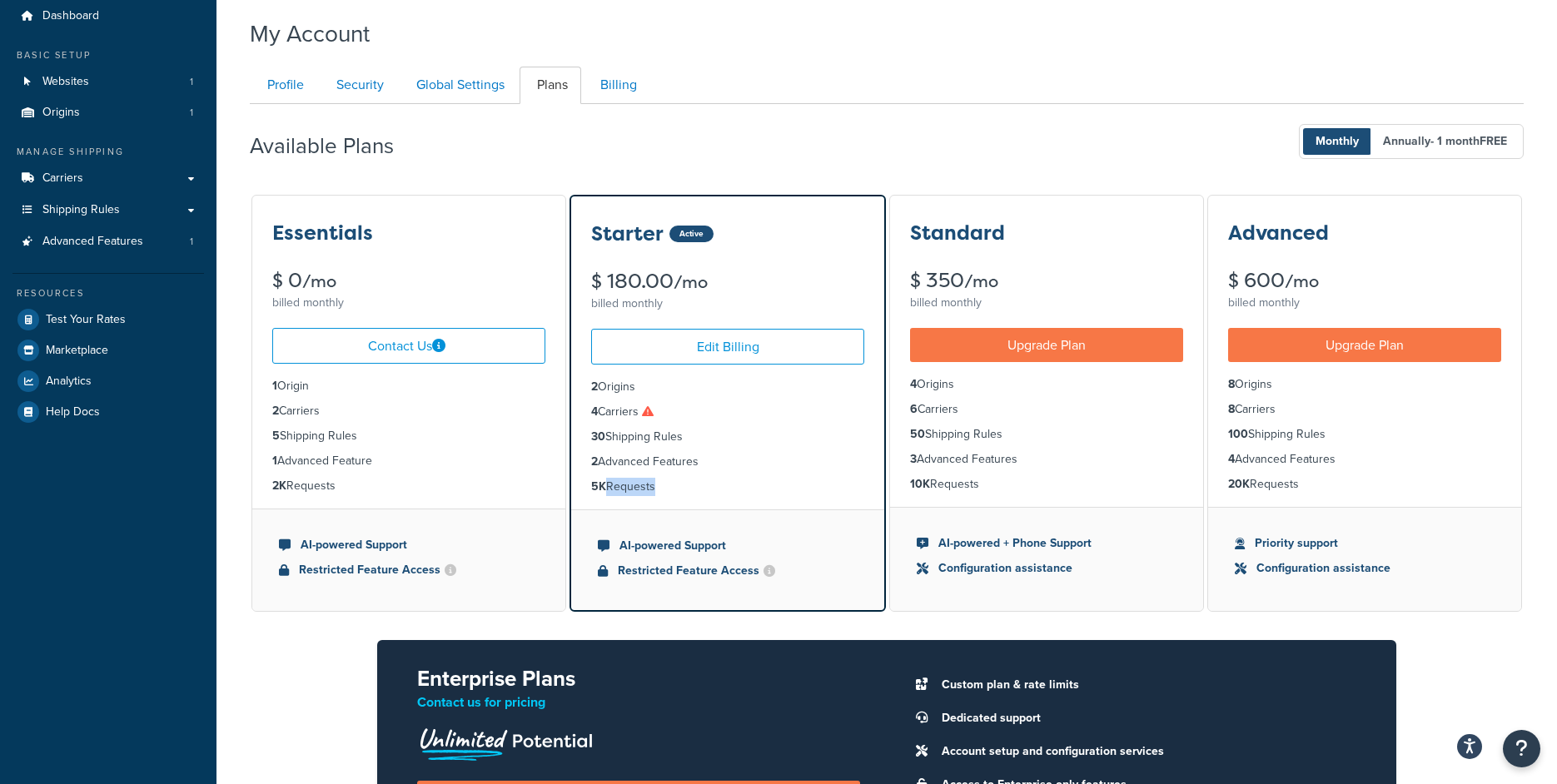 click on "5K  Requests" at bounding box center (728, 487) 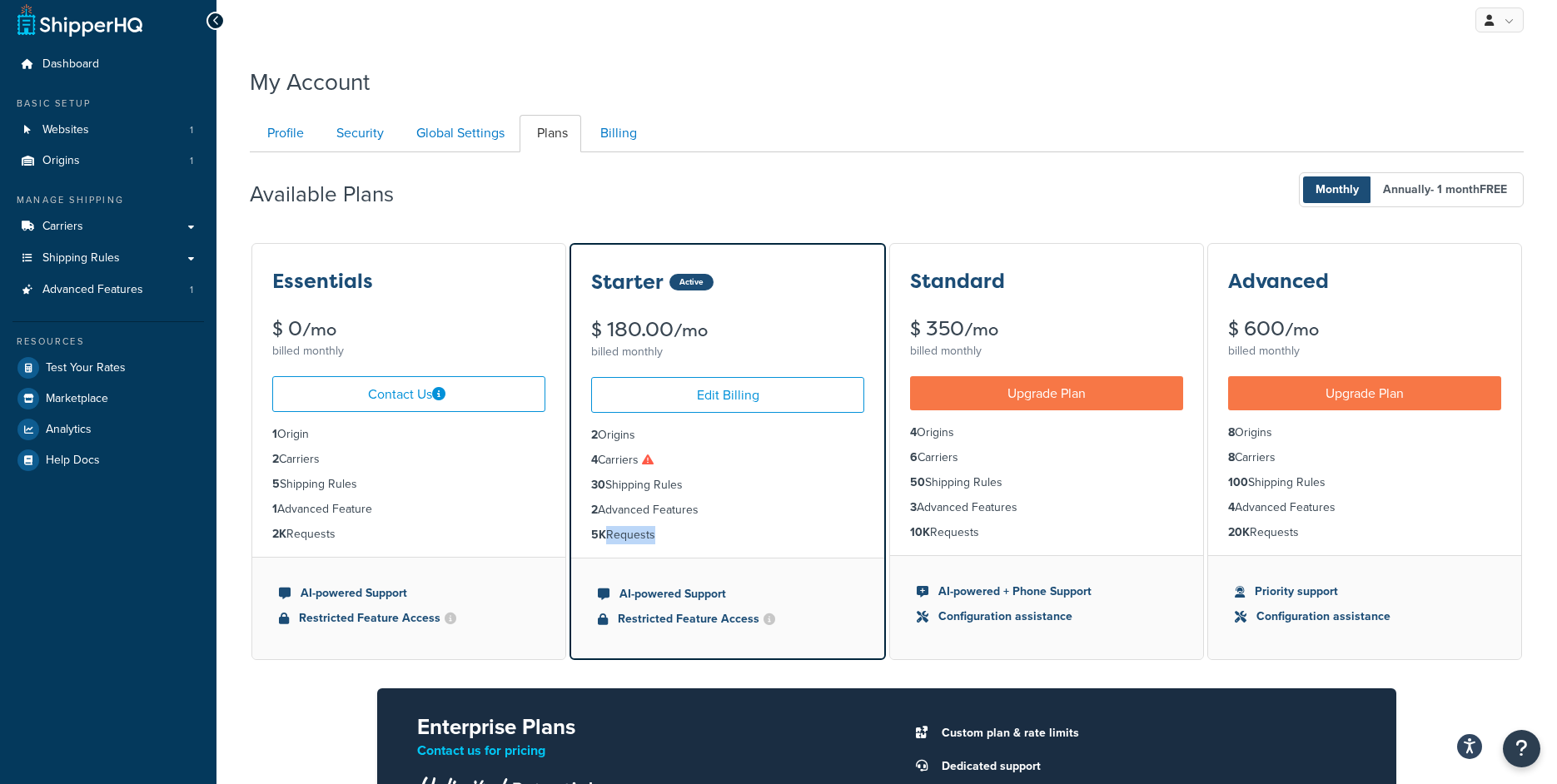 scroll, scrollTop: 0, scrollLeft: 0, axis: both 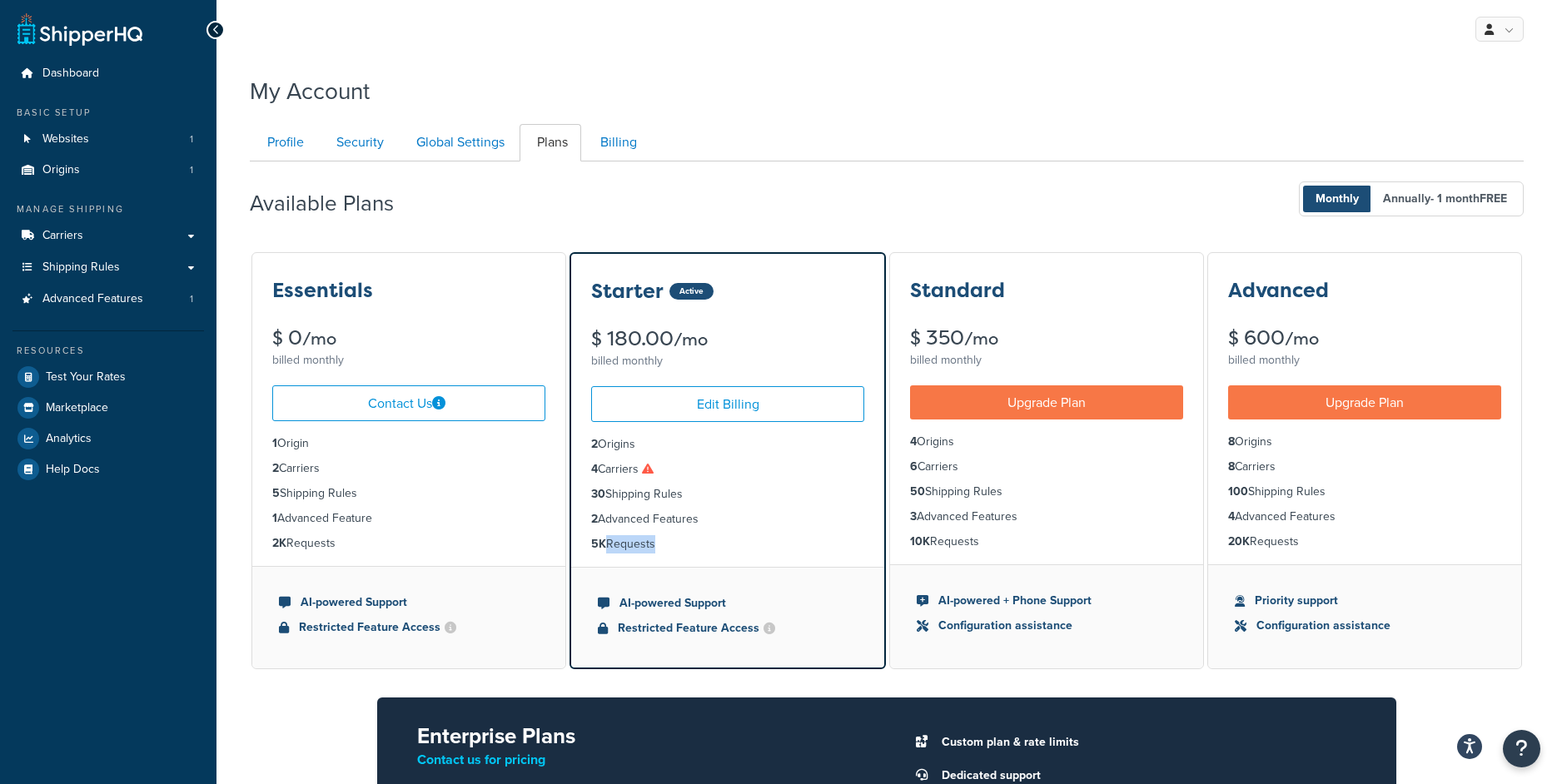 drag, startPoint x: 933, startPoint y: 447, endPoint x: 993, endPoint y: 550, distance: 119.20151 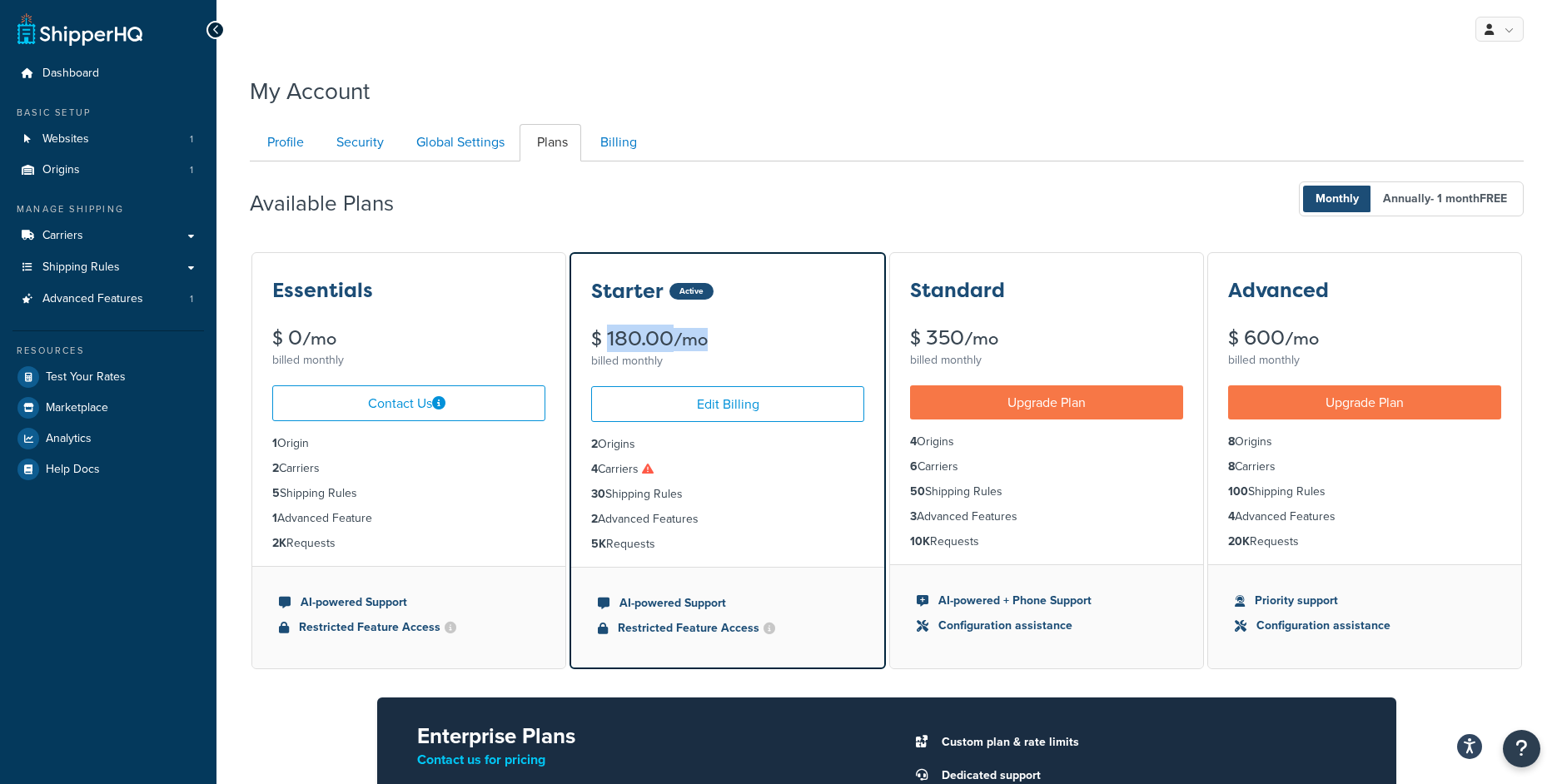 drag, startPoint x: 657, startPoint y: 331, endPoint x: 719, endPoint y: 330, distance: 62.00806 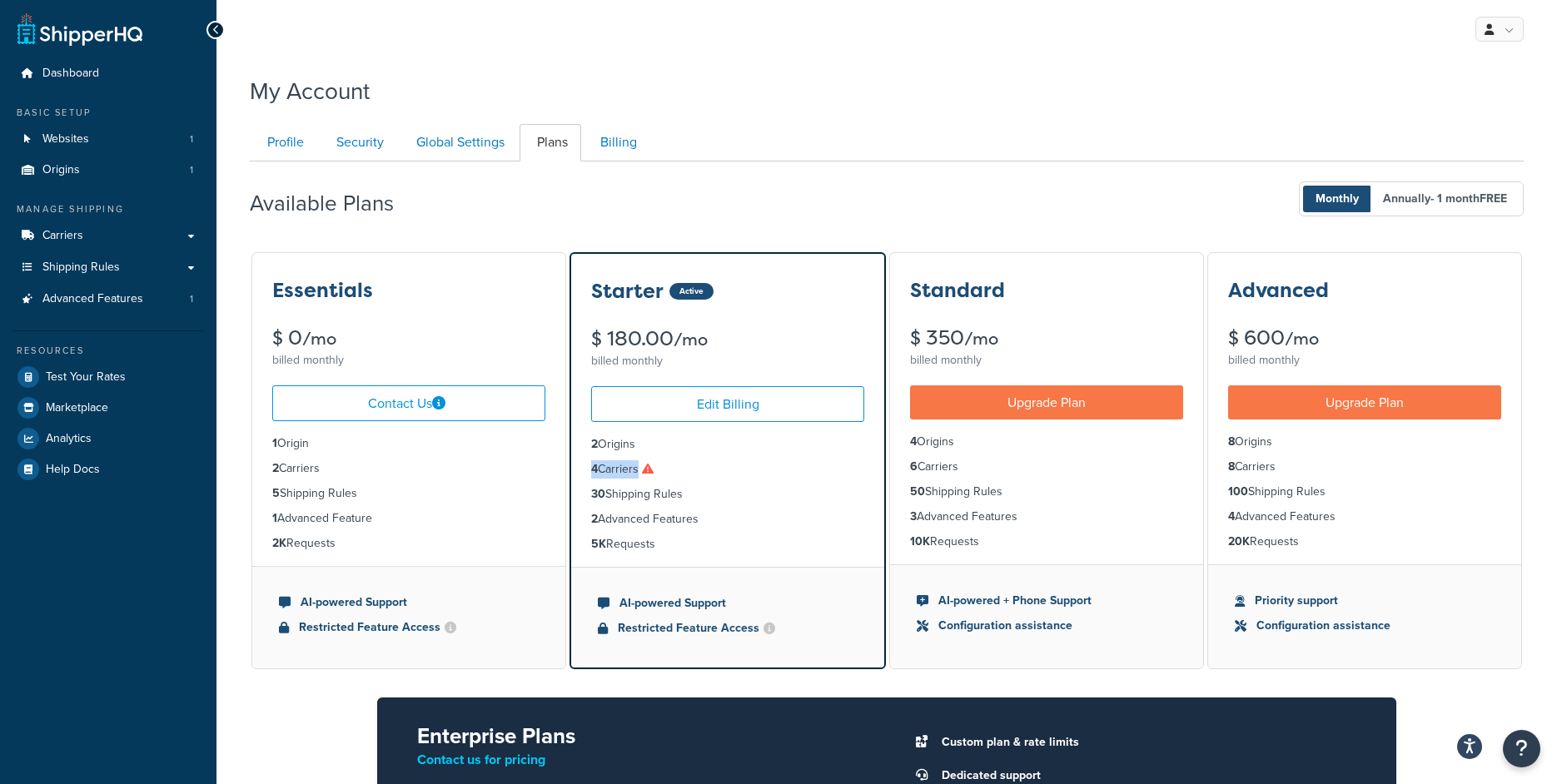 drag, startPoint x: 587, startPoint y: 465, endPoint x: 660, endPoint y: 471, distance: 73.24616 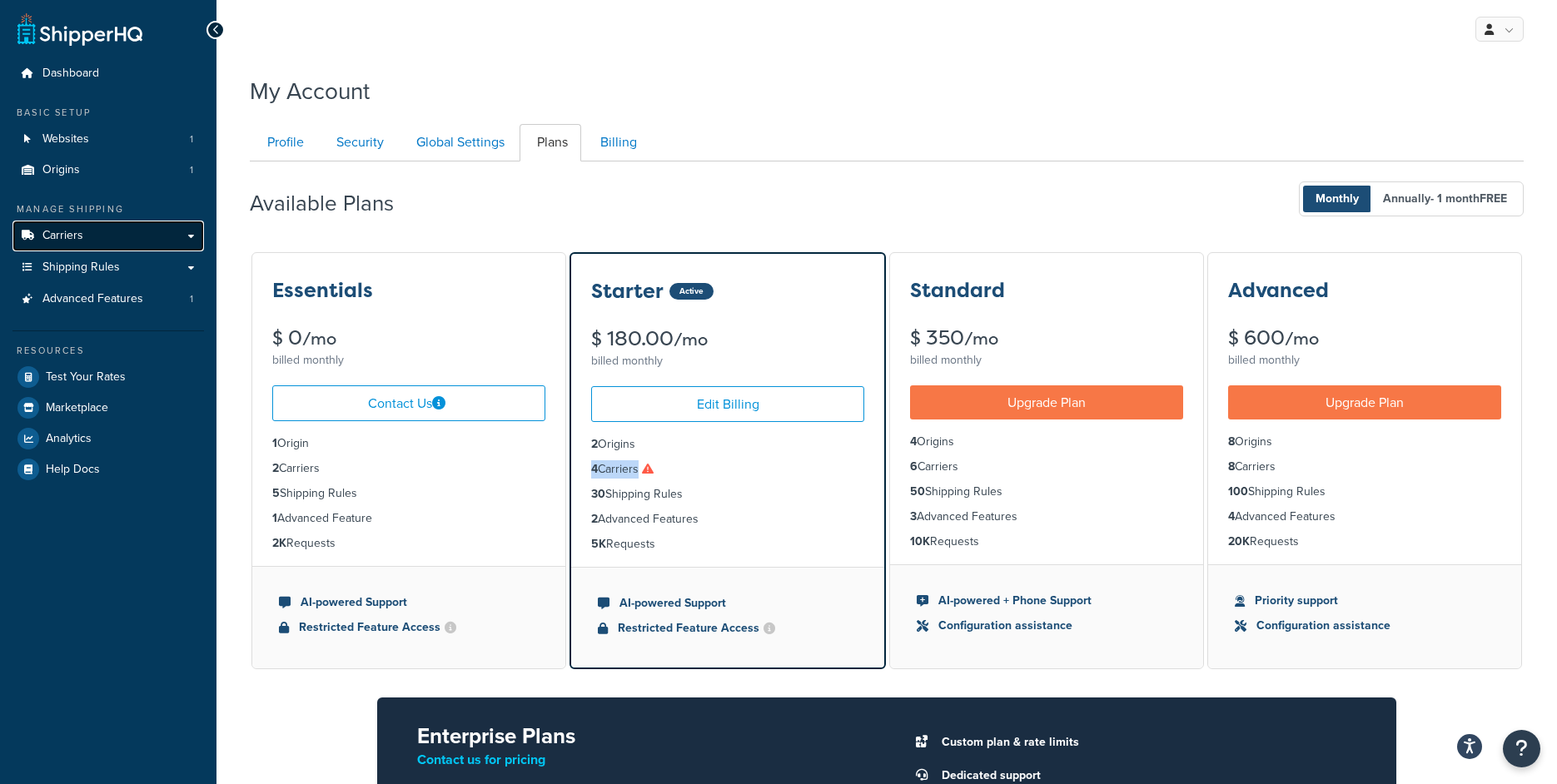 click on "Carriers" at bounding box center (108, 236) 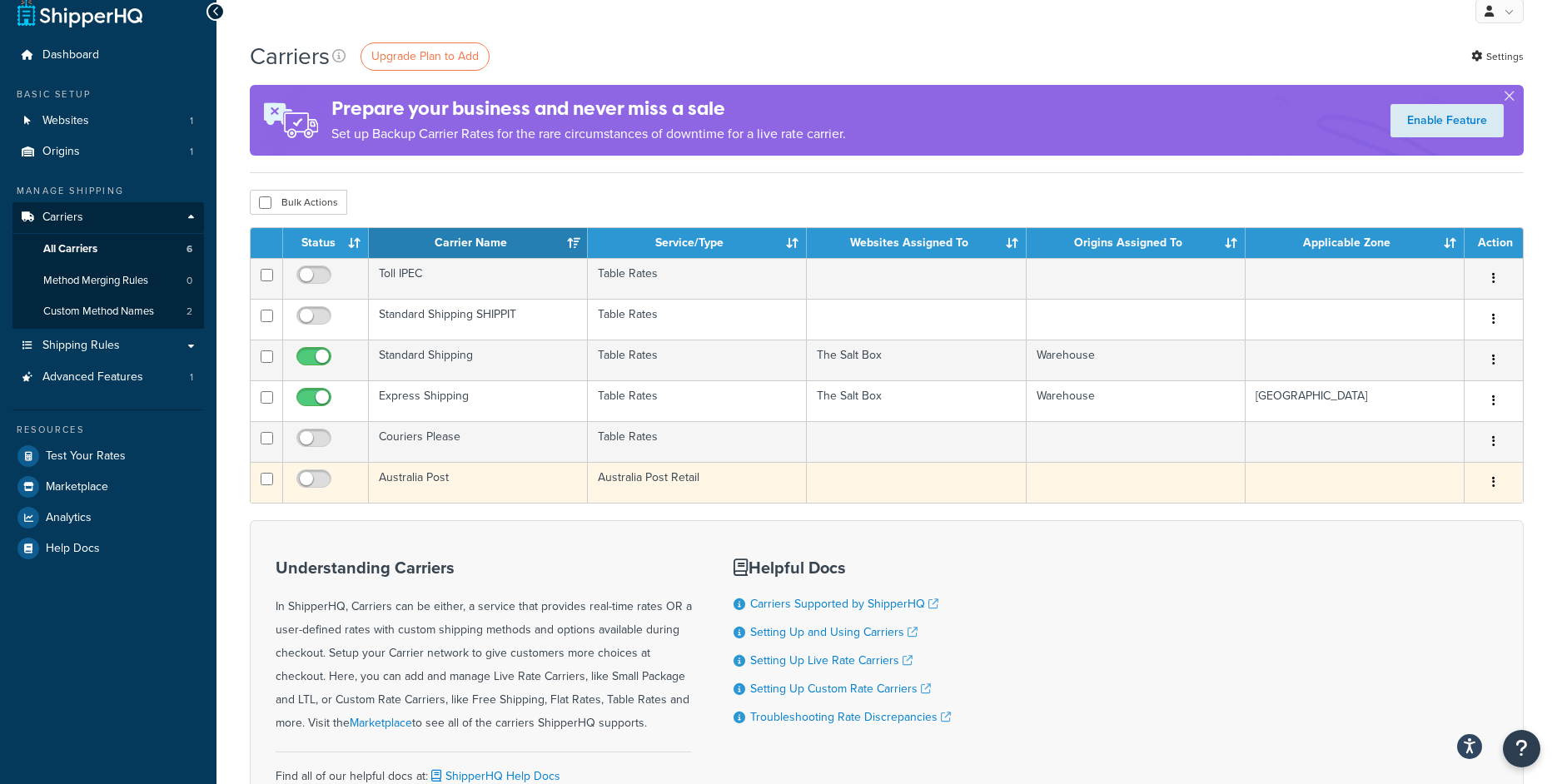scroll, scrollTop: 16, scrollLeft: 0, axis: vertical 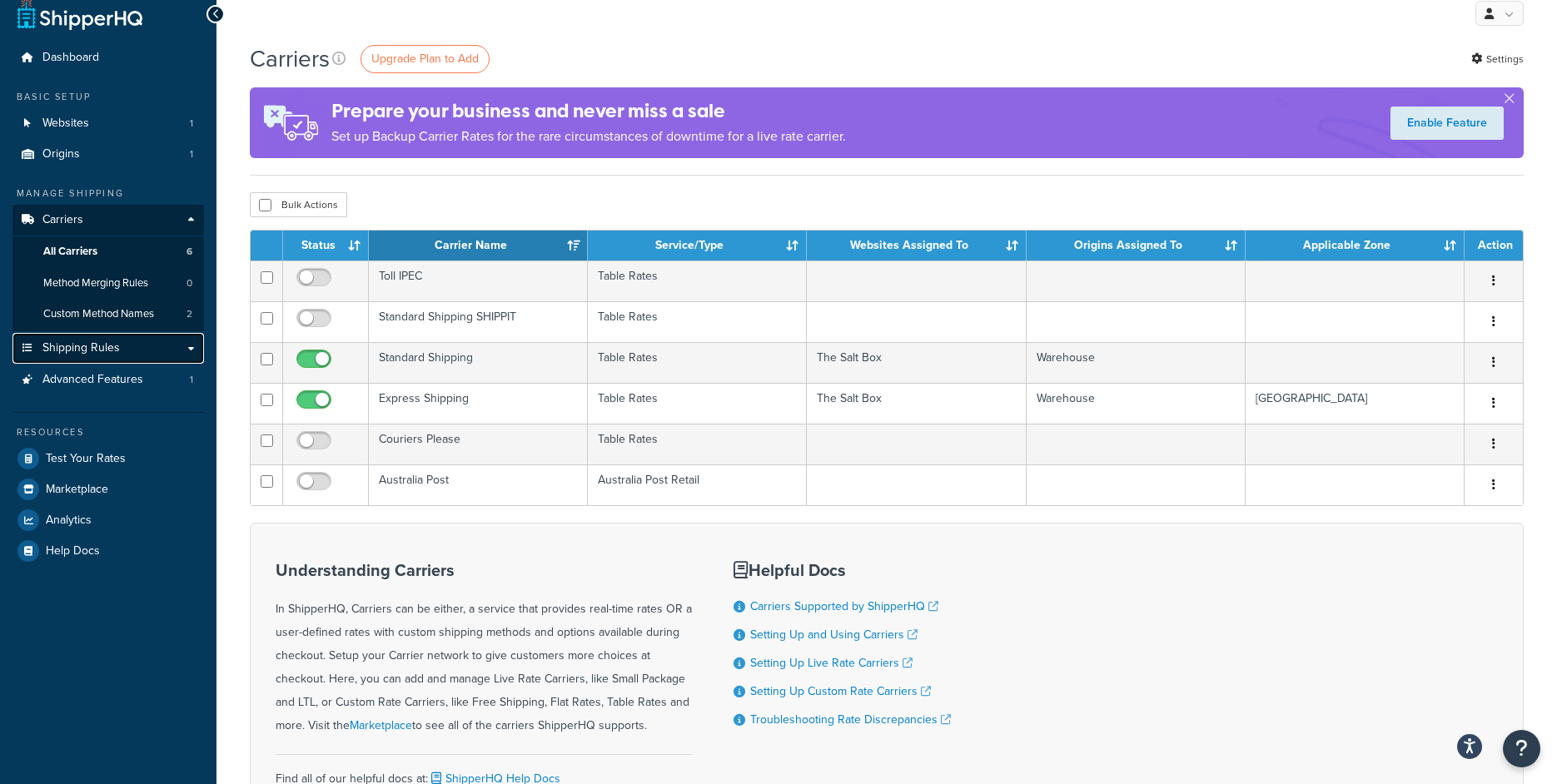click on "Shipping Rules" at bounding box center [81, 348] 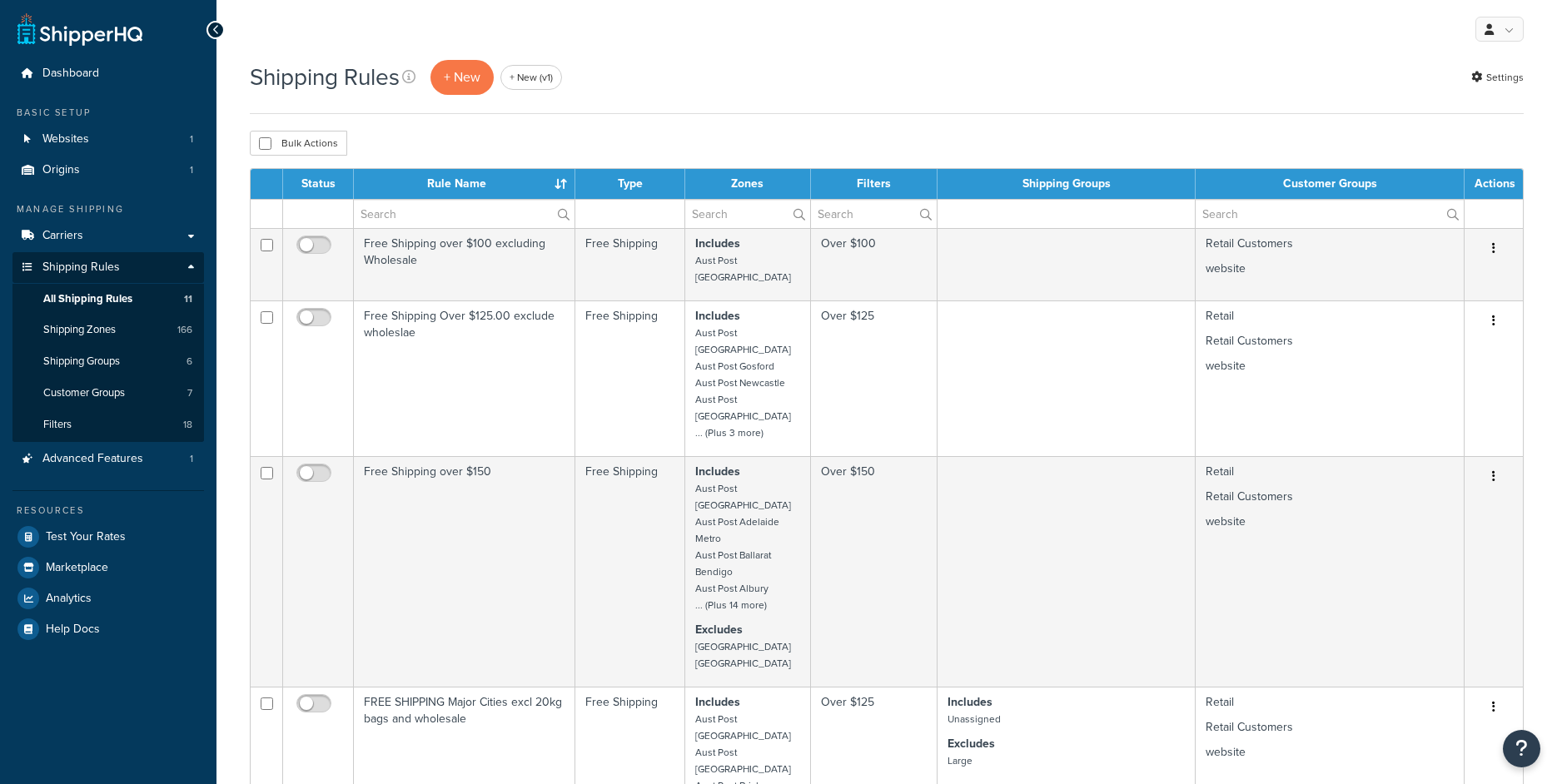 scroll, scrollTop: 0, scrollLeft: 0, axis: both 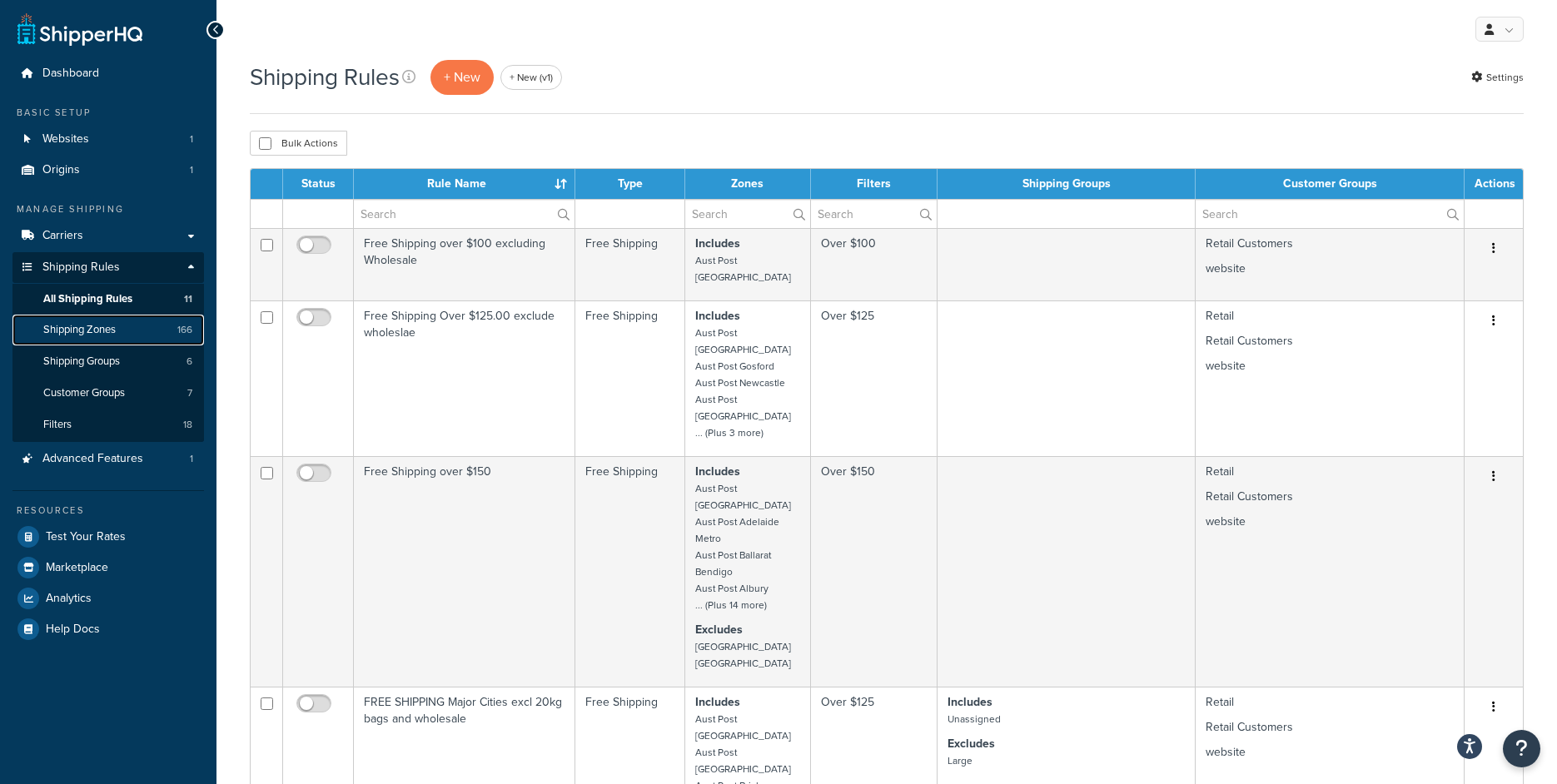 click on "Shipping Zones
166" at bounding box center [108, 330] 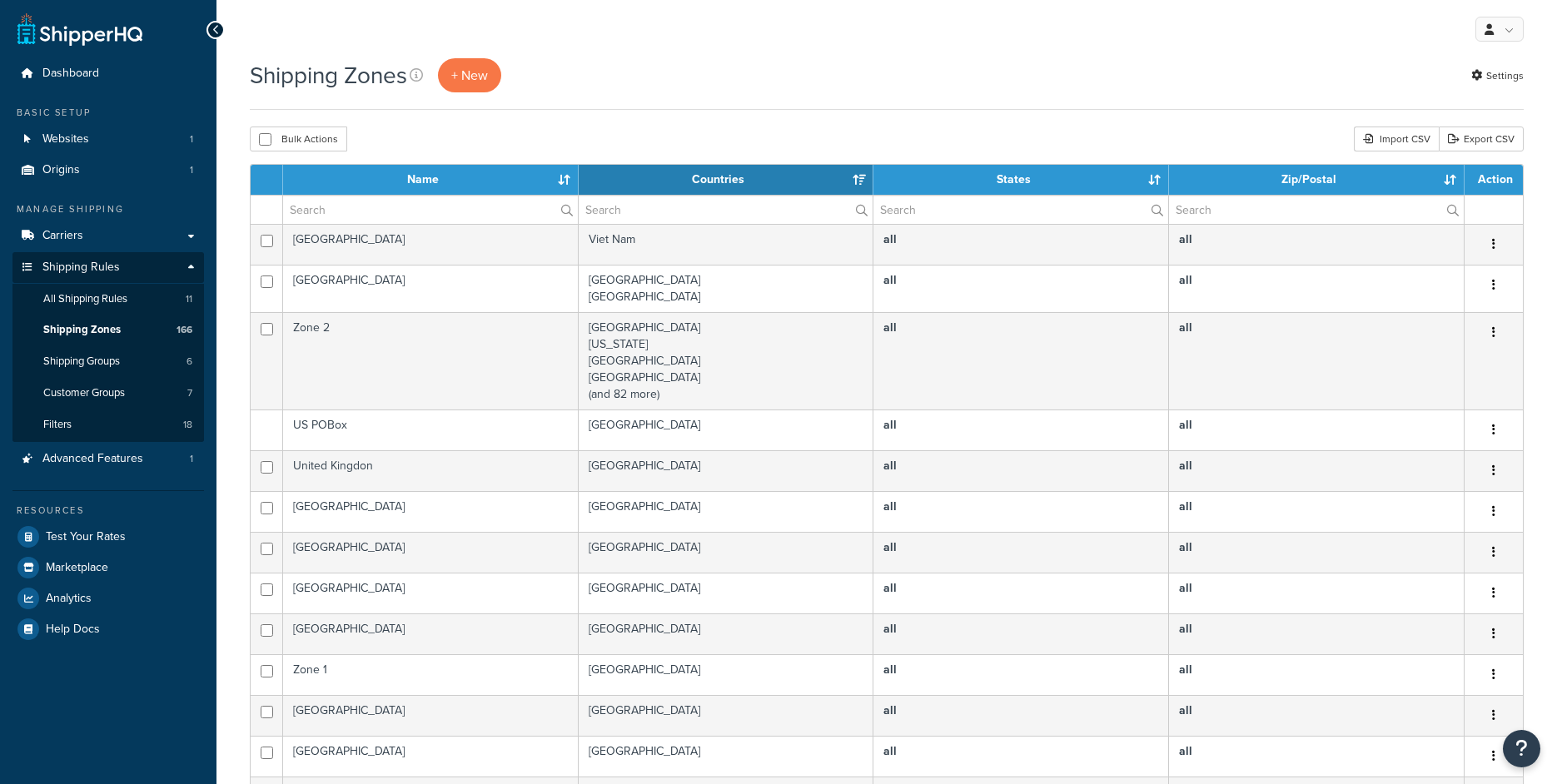 select on "15" 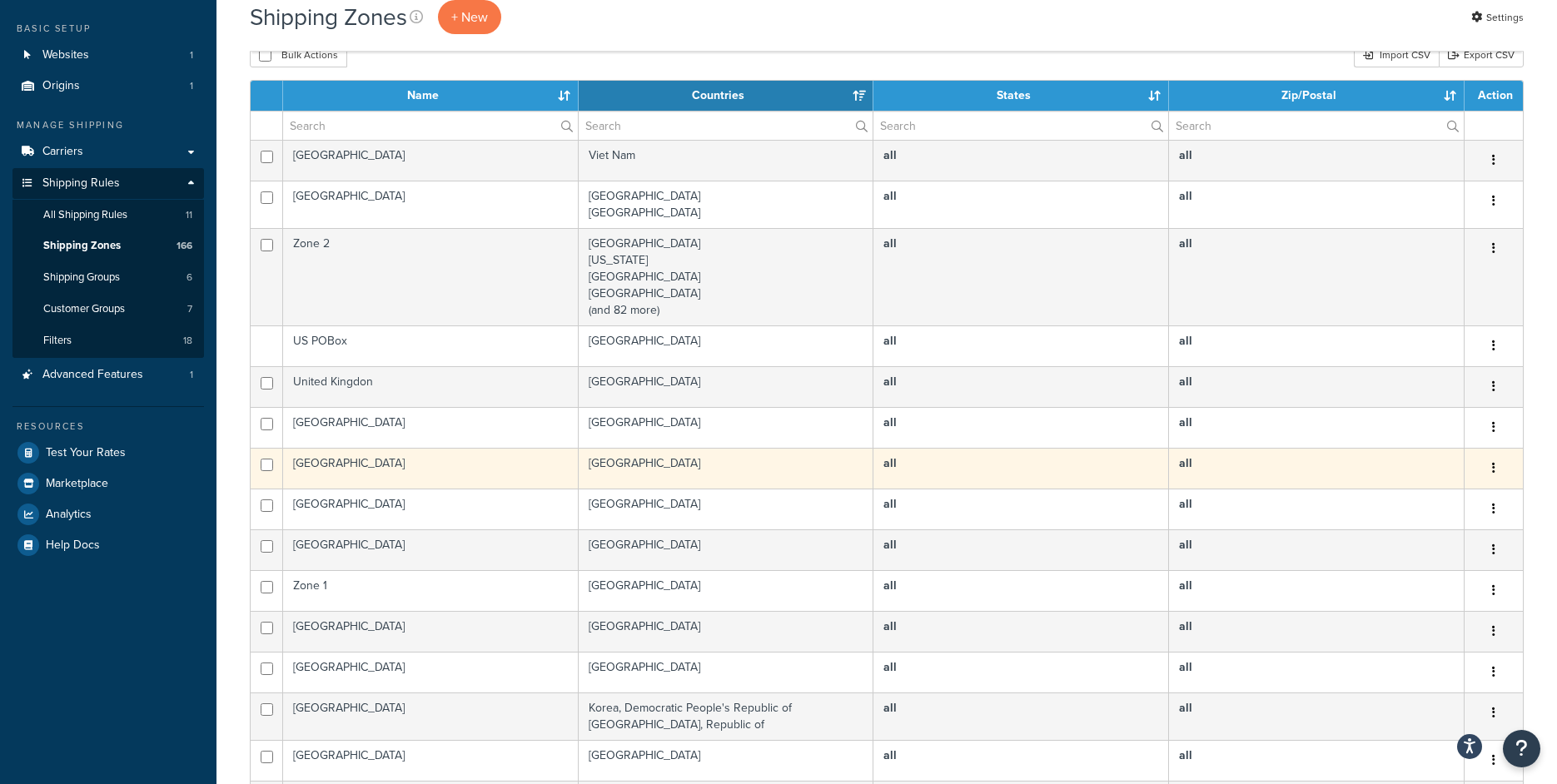 scroll, scrollTop: 0, scrollLeft: 0, axis: both 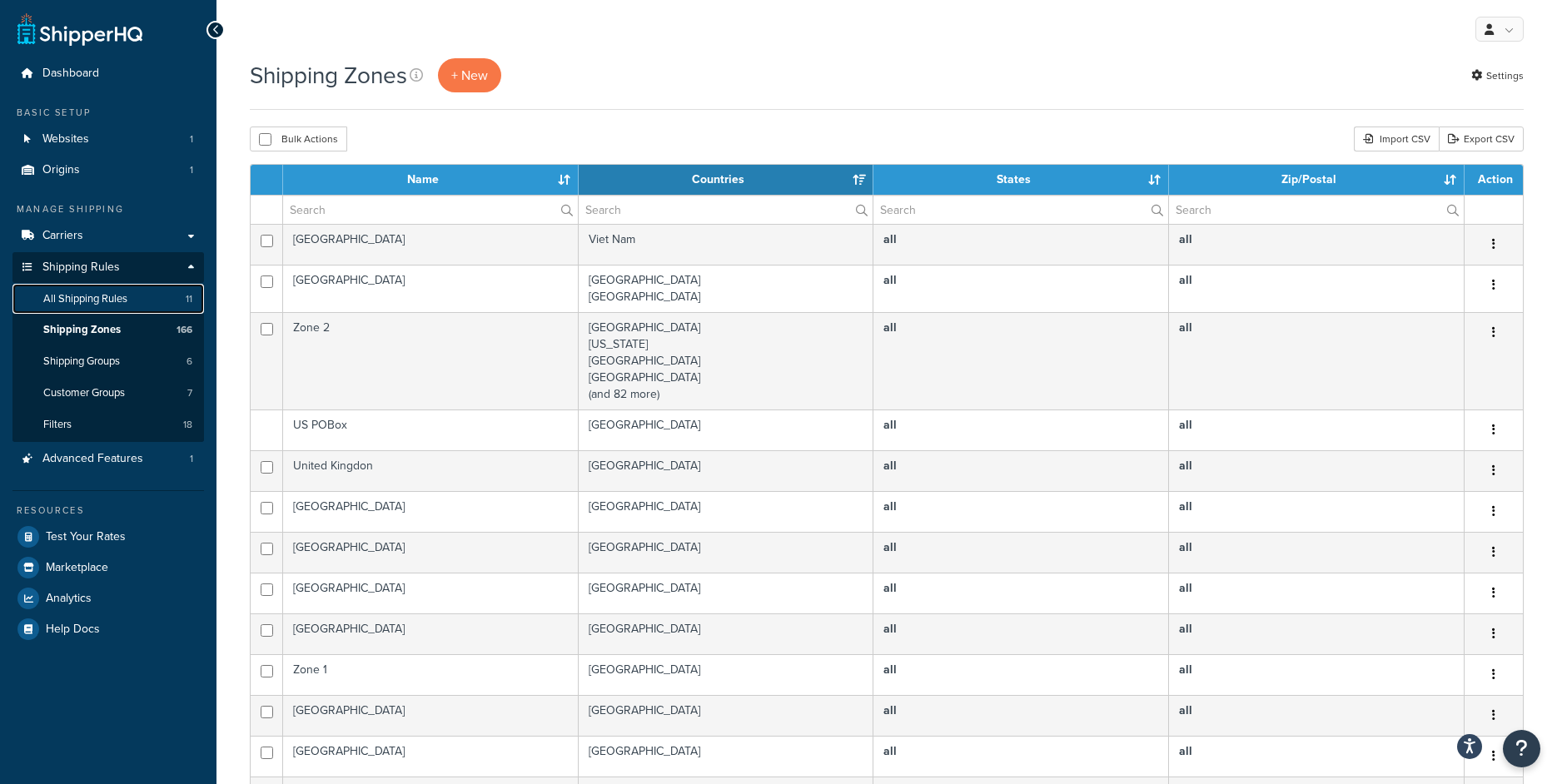 click on "All Shipping Rules" at bounding box center (85, 299) 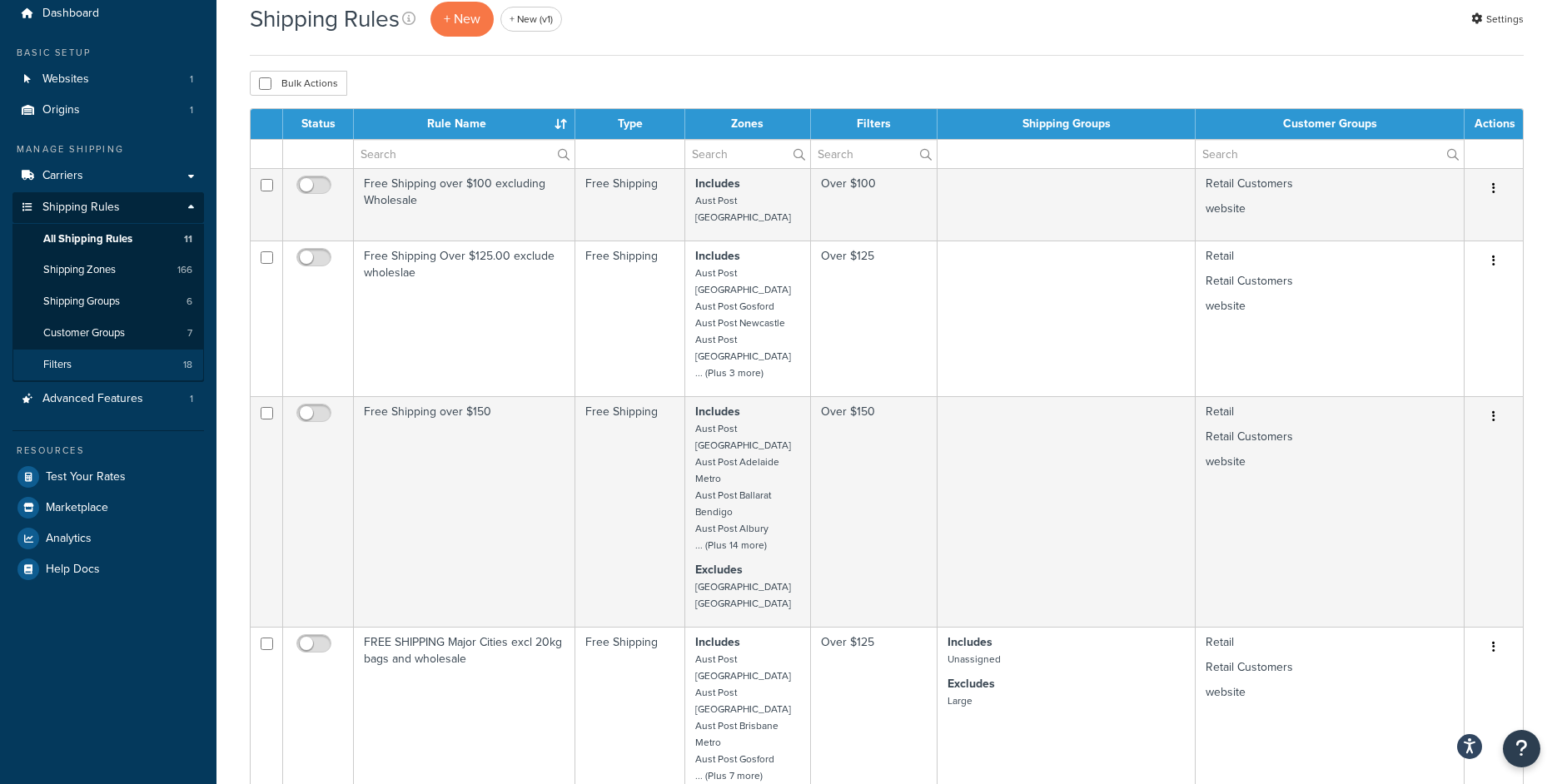 scroll, scrollTop: 66, scrollLeft: 0, axis: vertical 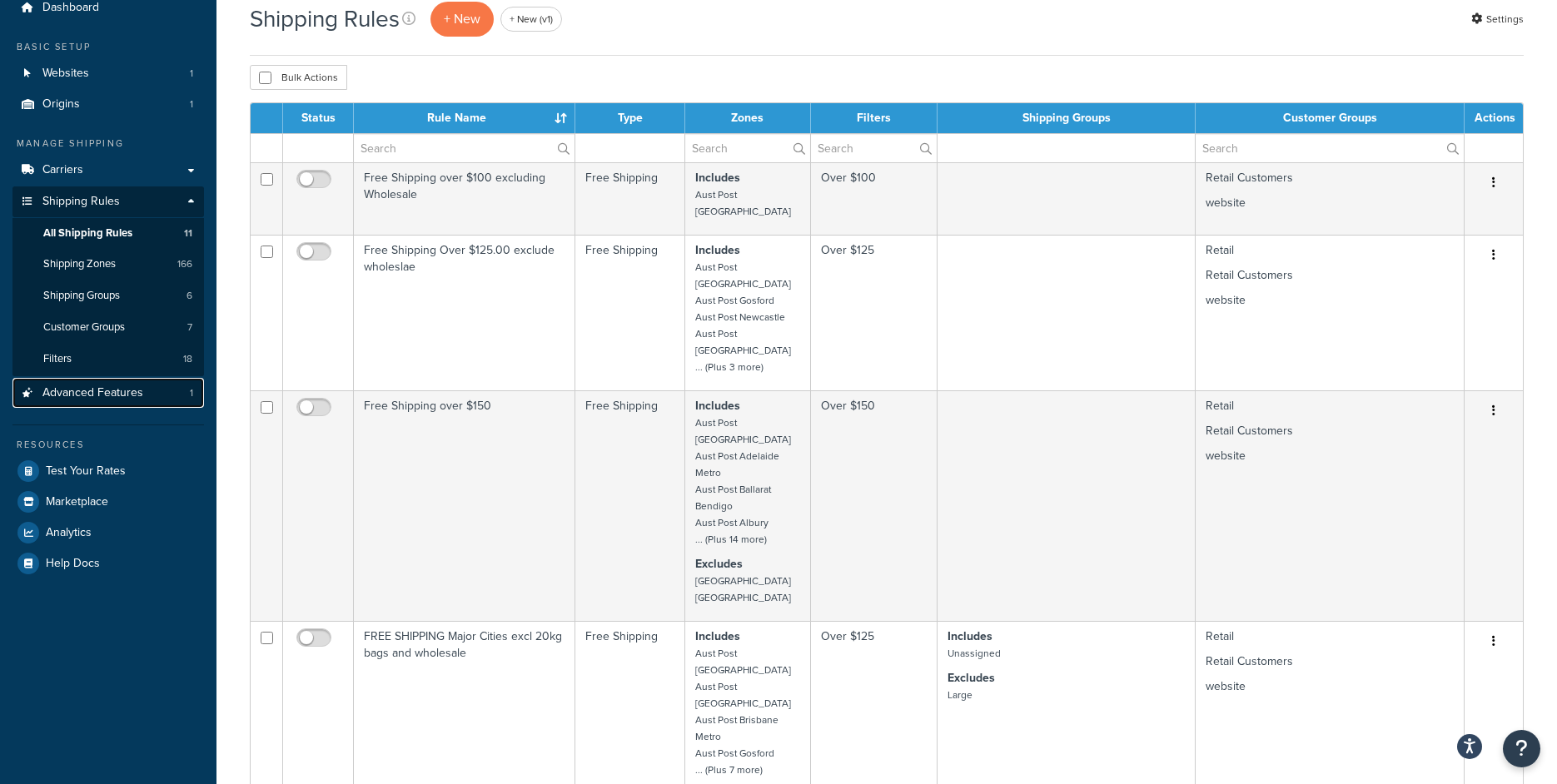 click on "Advanced Features" at bounding box center [92, 393] 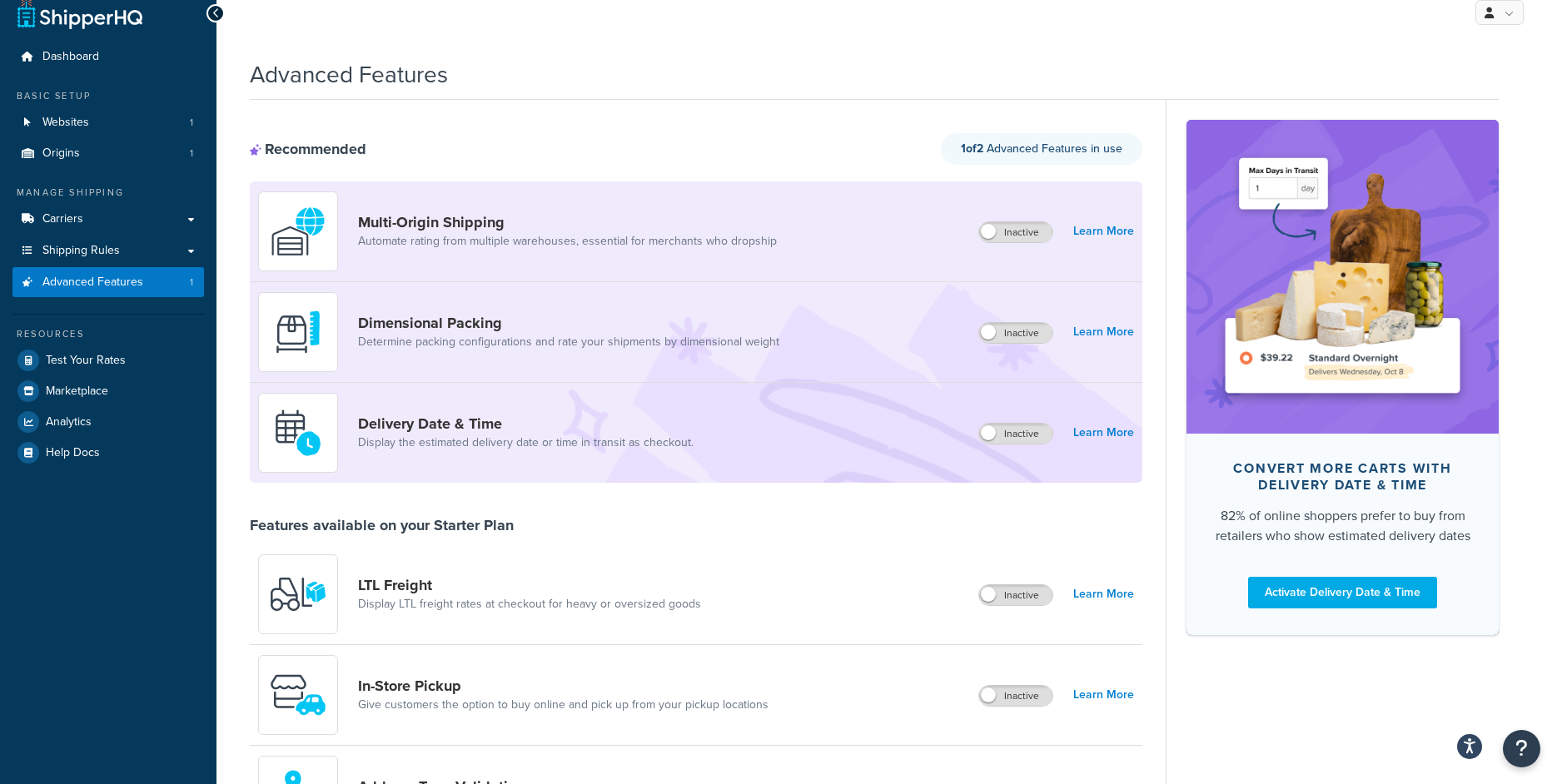 scroll, scrollTop: 0, scrollLeft: 0, axis: both 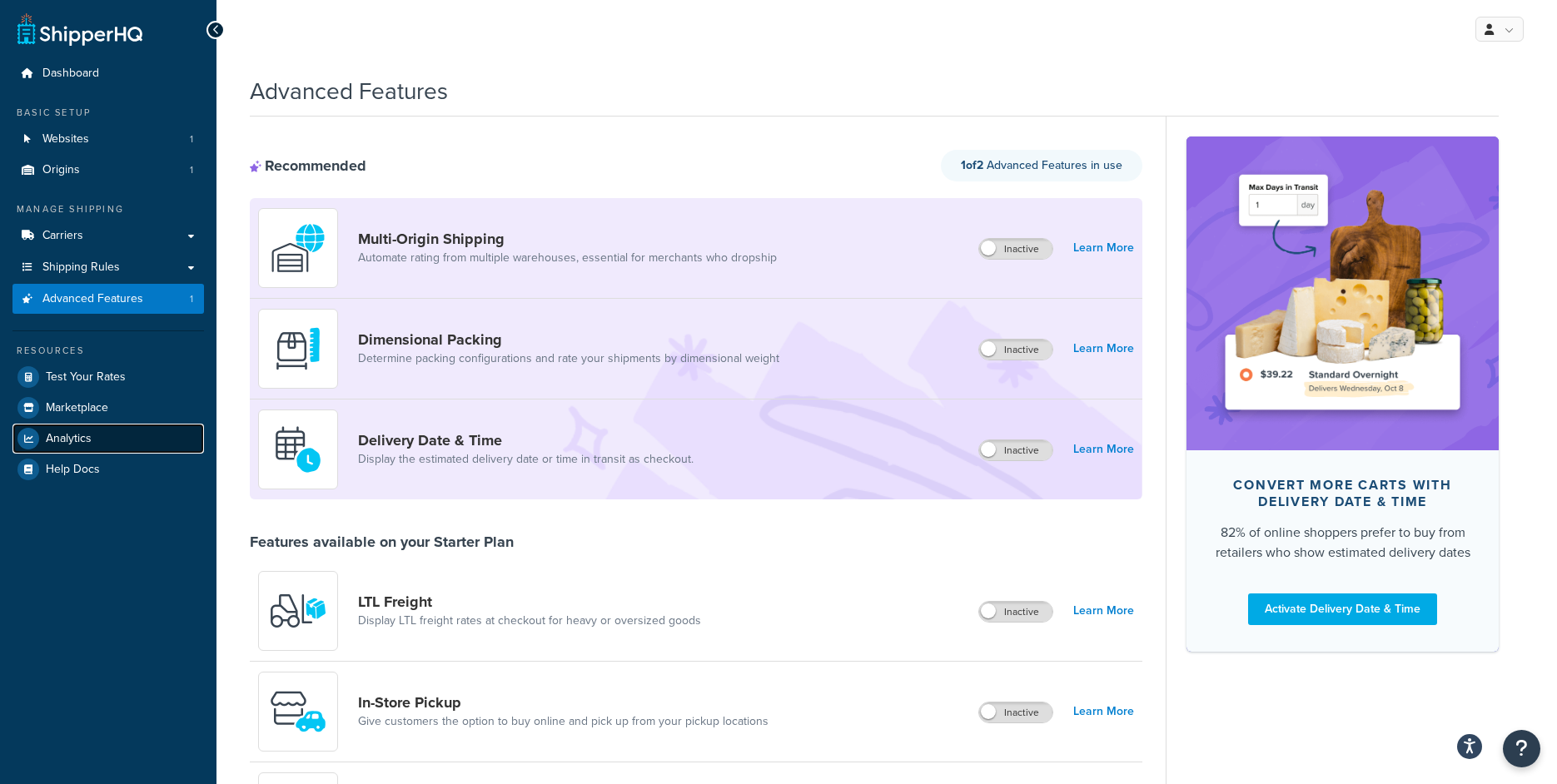click on "Analytics" at bounding box center (108, 439) 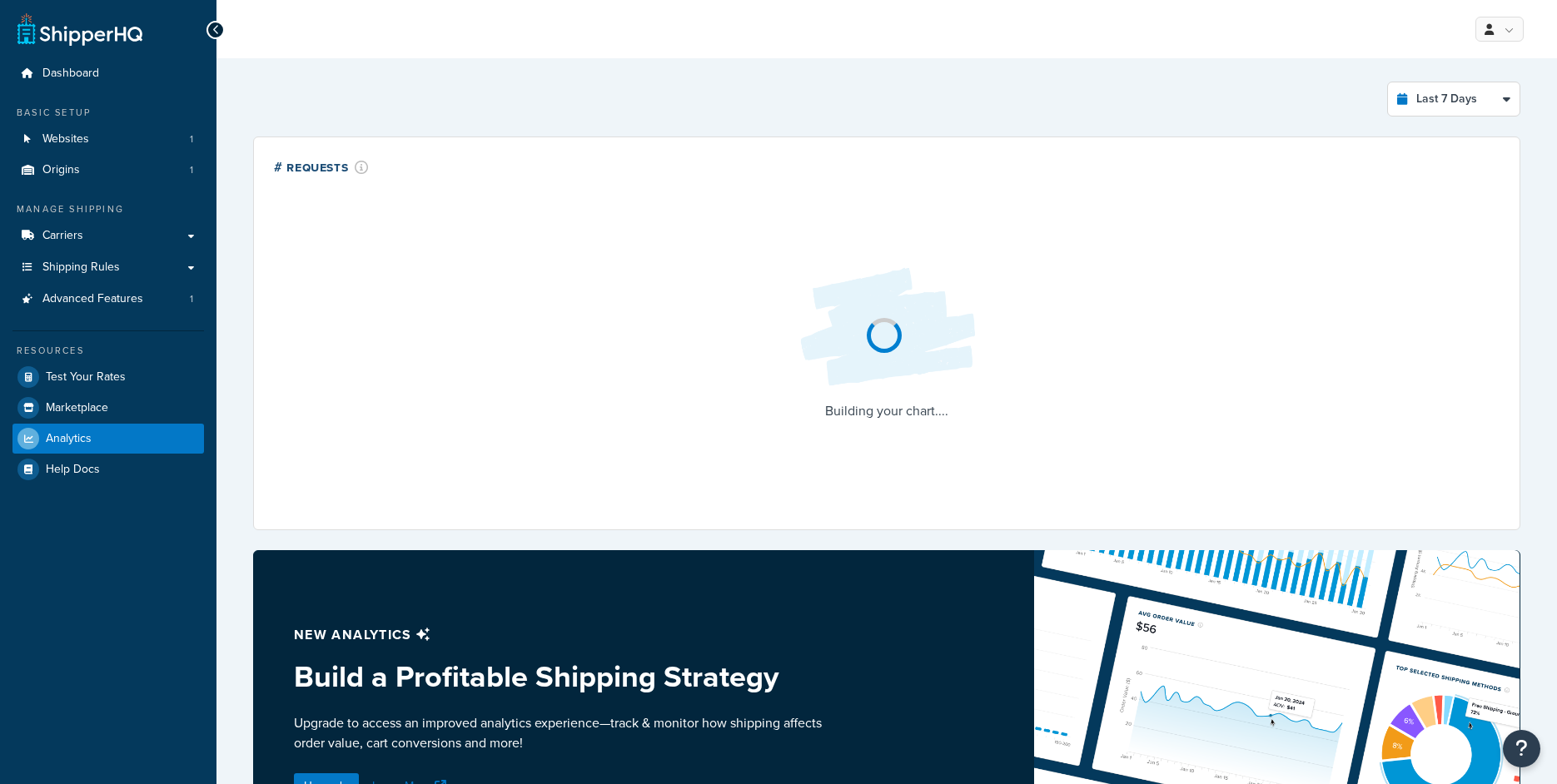 scroll, scrollTop: 0, scrollLeft: 0, axis: both 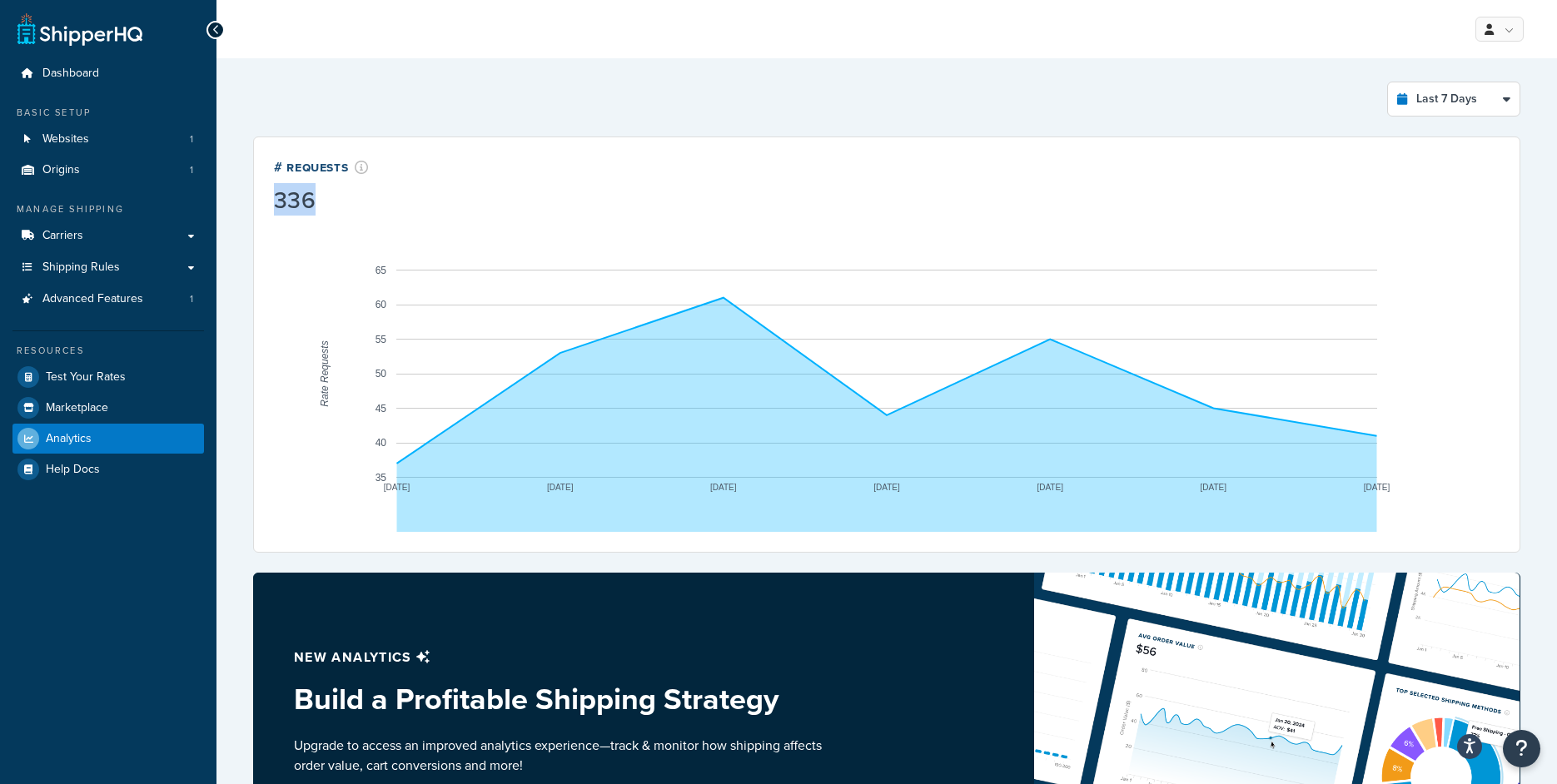 drag, startPoint x: 281, startPoint y: 201, endPoint x: 387, endPoint y: 197, distance: 106.07544 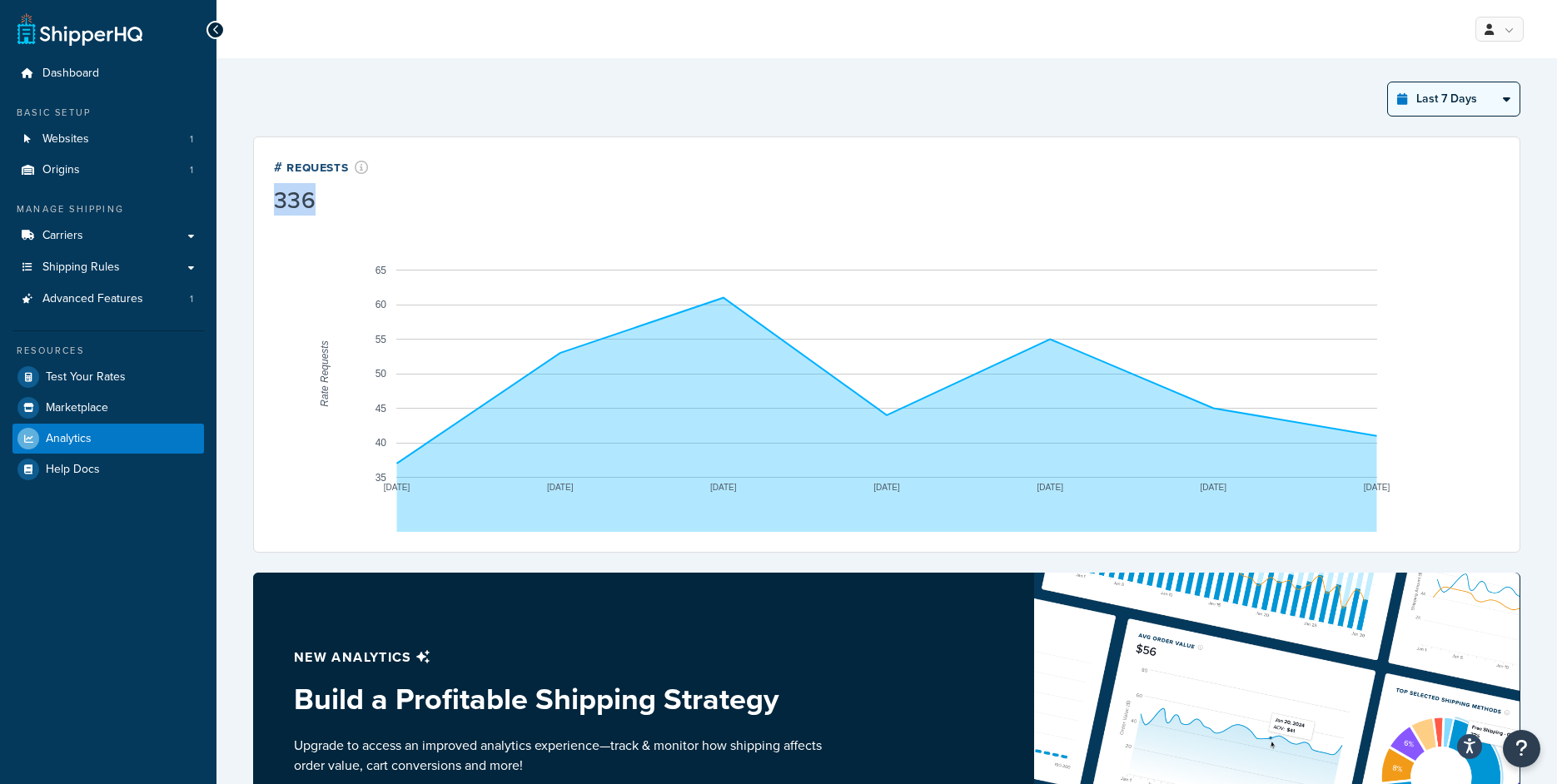 click on "Last 3 Months" at bounding box center (0, 0) 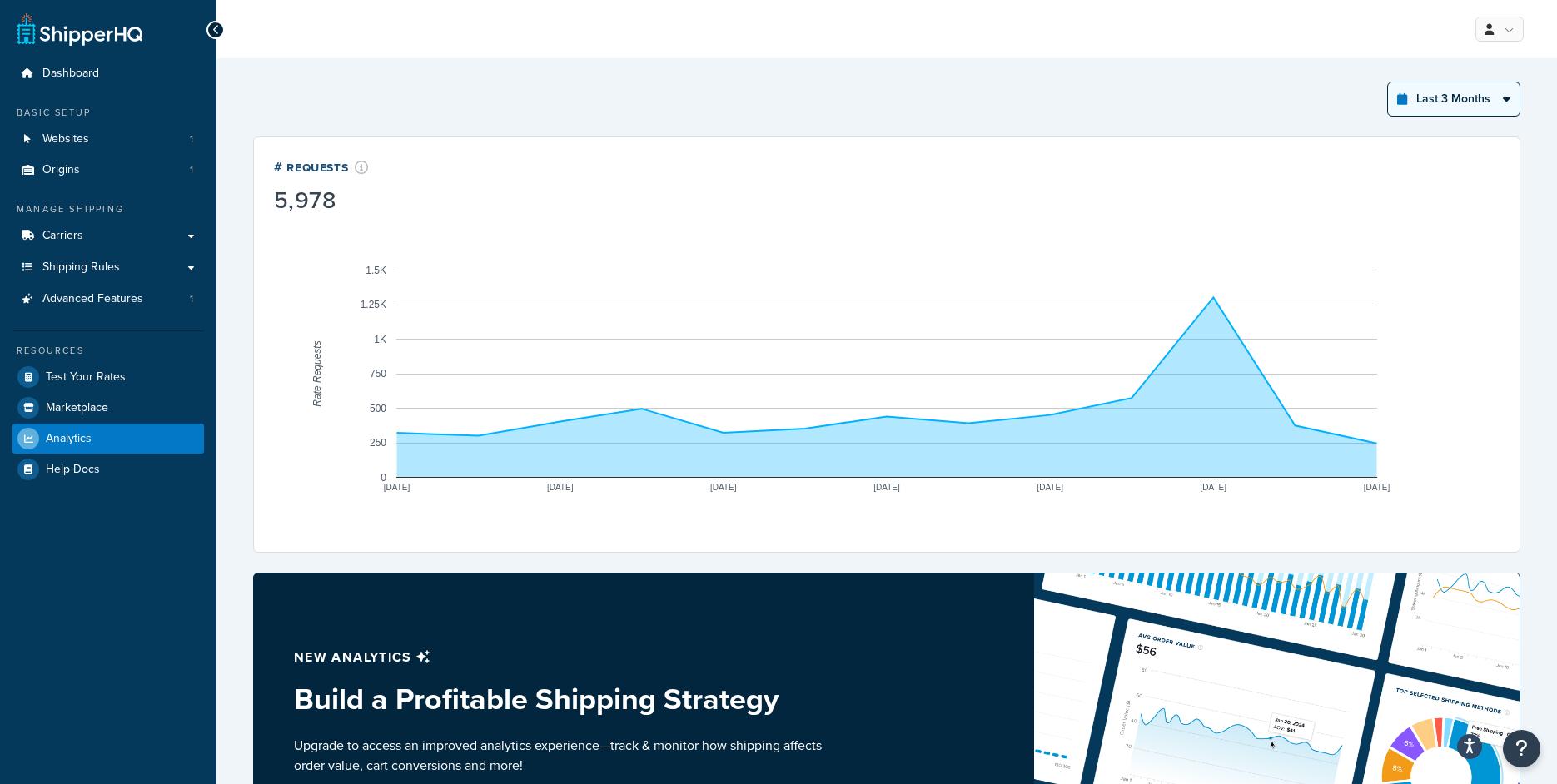 select on "last_year" 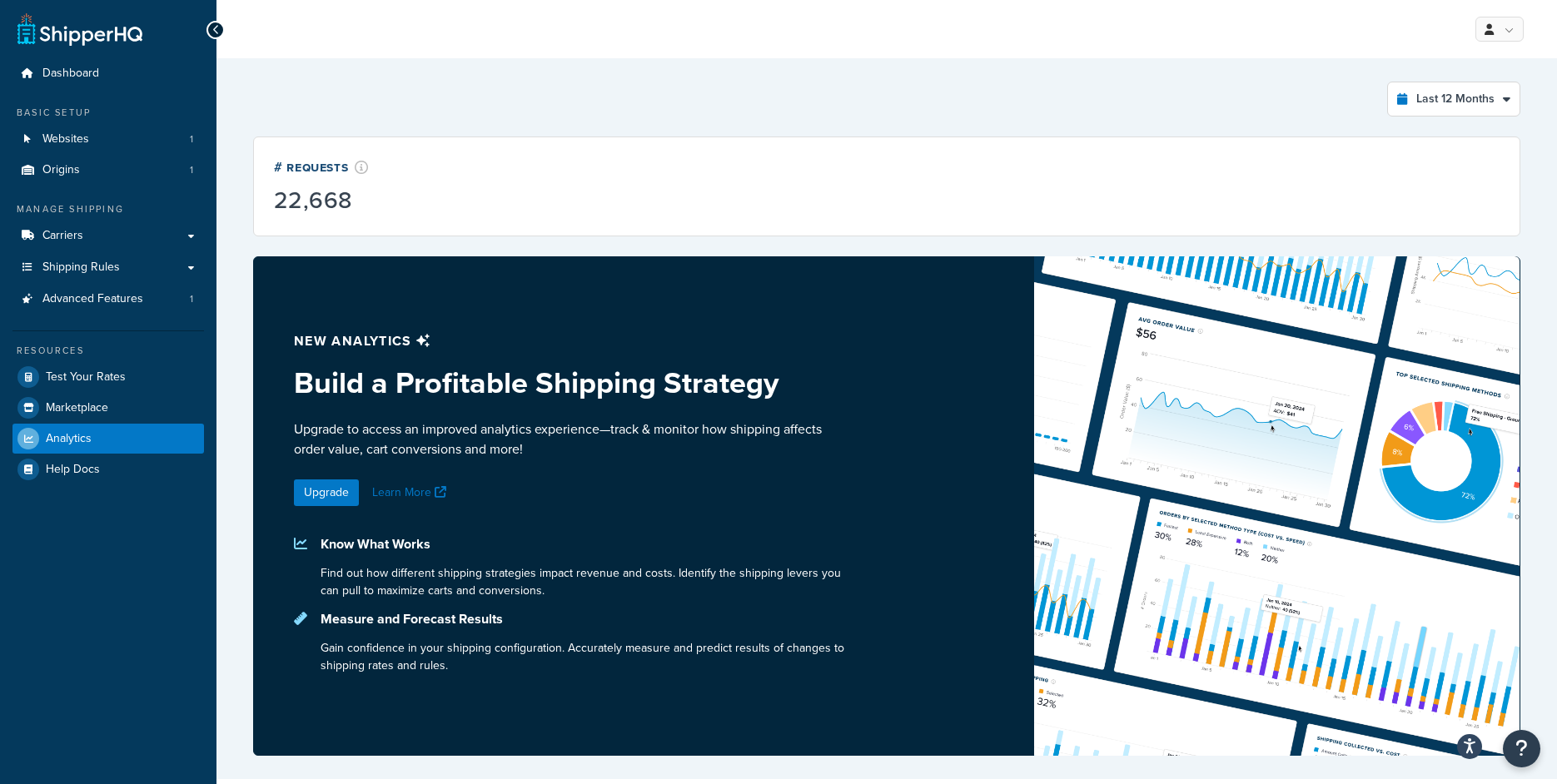 scroll, scrollTop: 0, scrollLeft: 0, axis: both 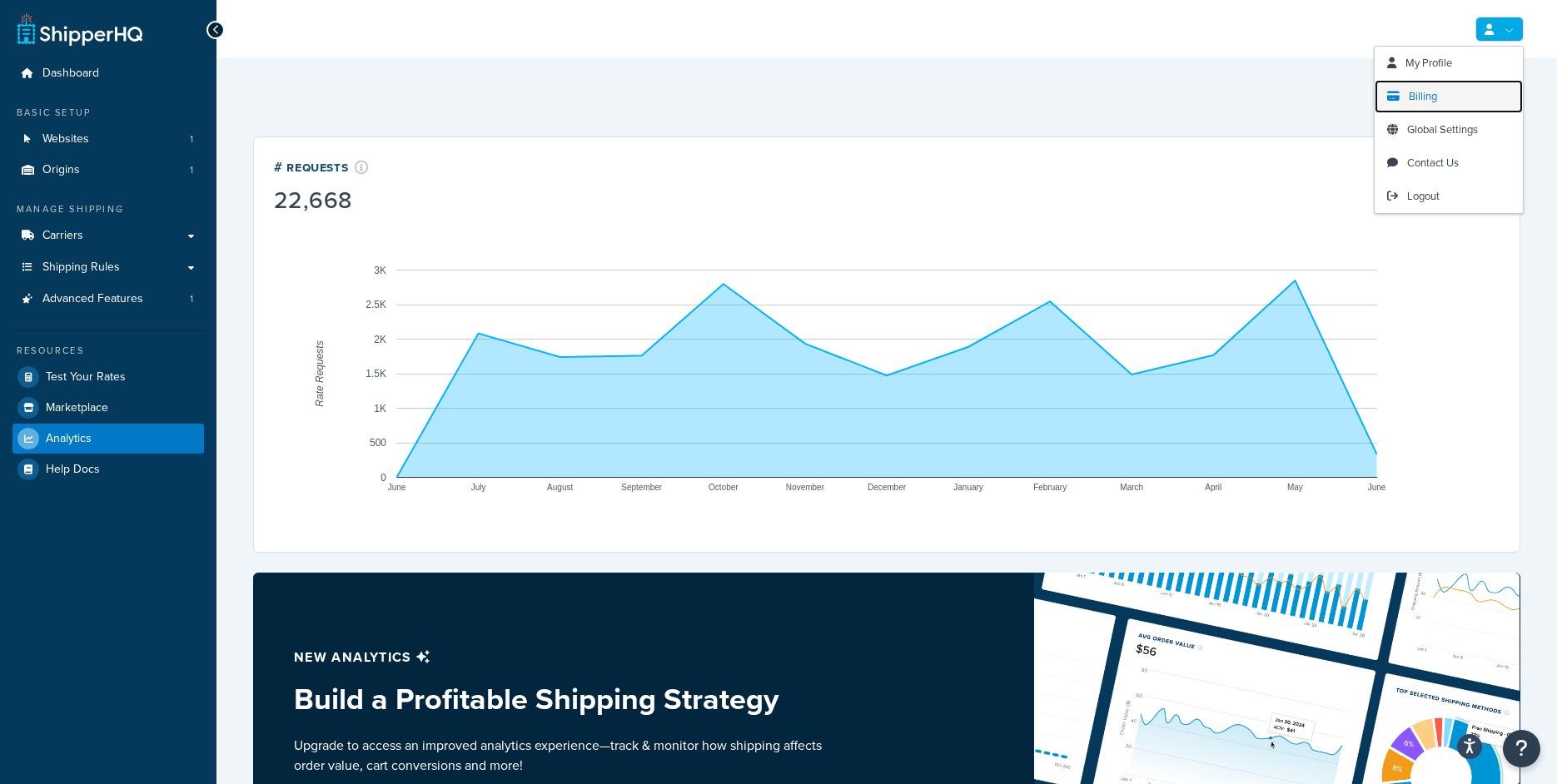 click on "Billing" at bounding box center [1449, 97] 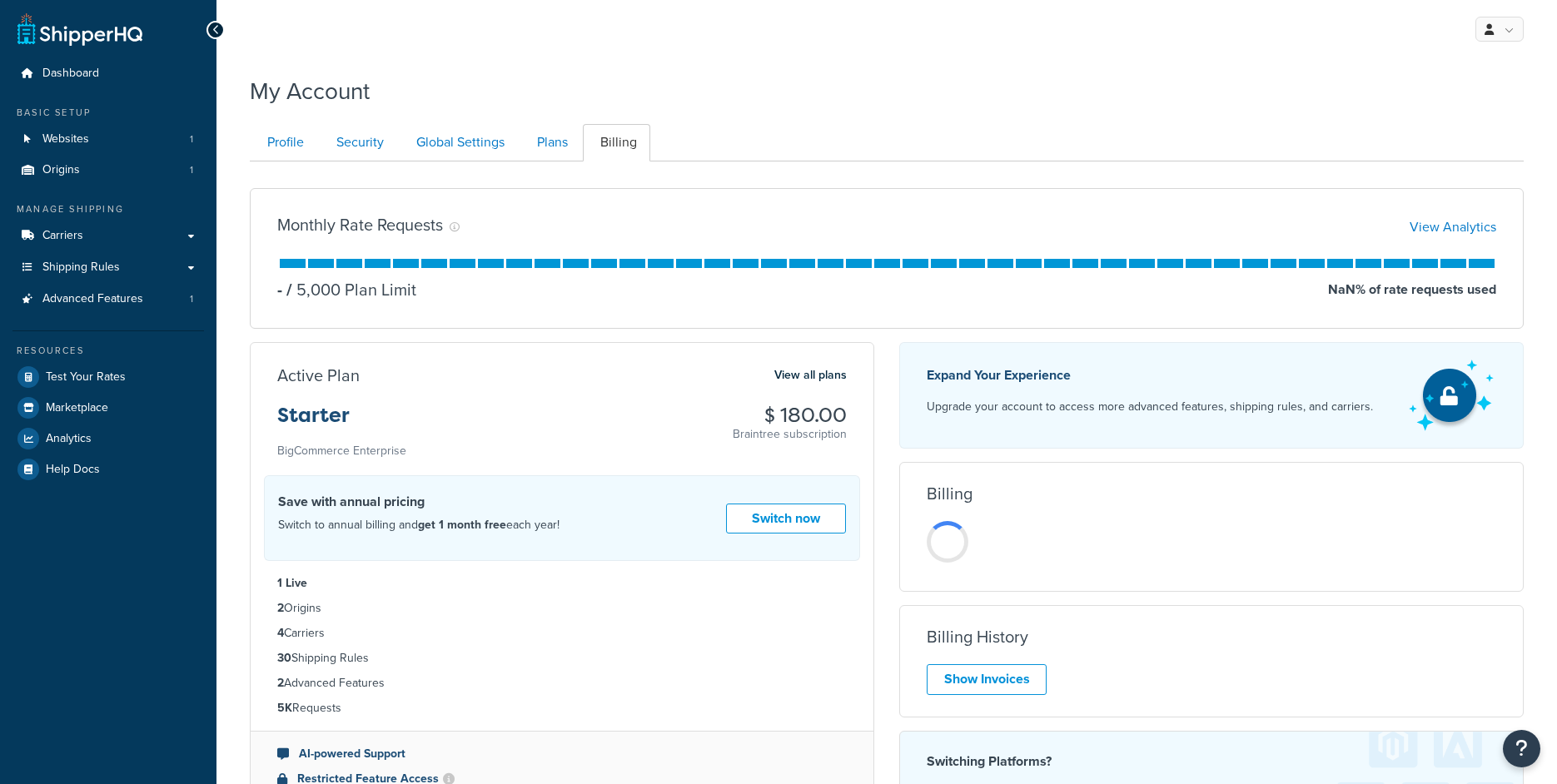 scroll, scrollTop: 22, scrollLeft: 0, axis: vertical 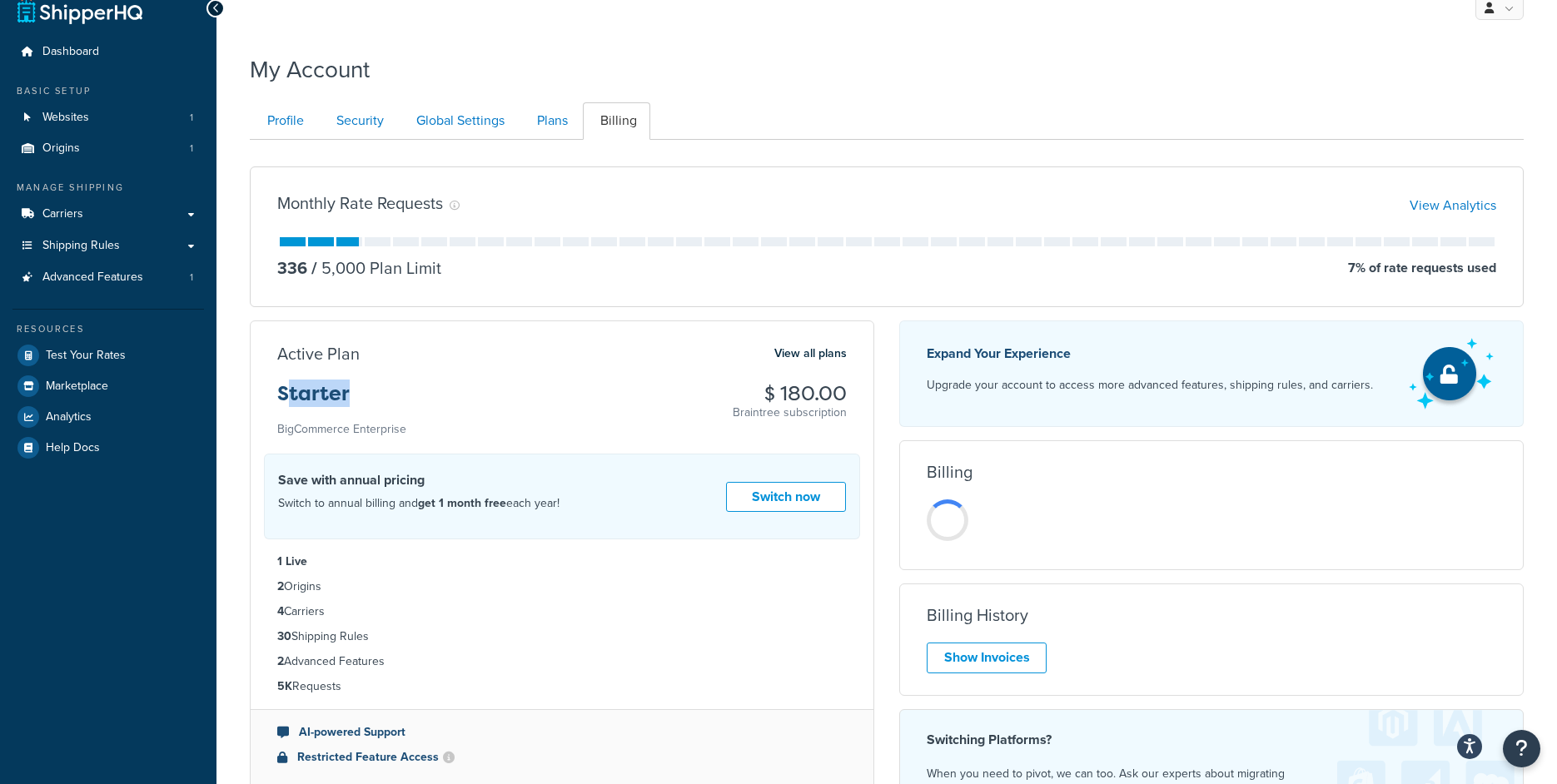 drag, startPoint x: 362, startPoint y: 398, endPoint x: 545, endPoint y: 409, distance: 183.33 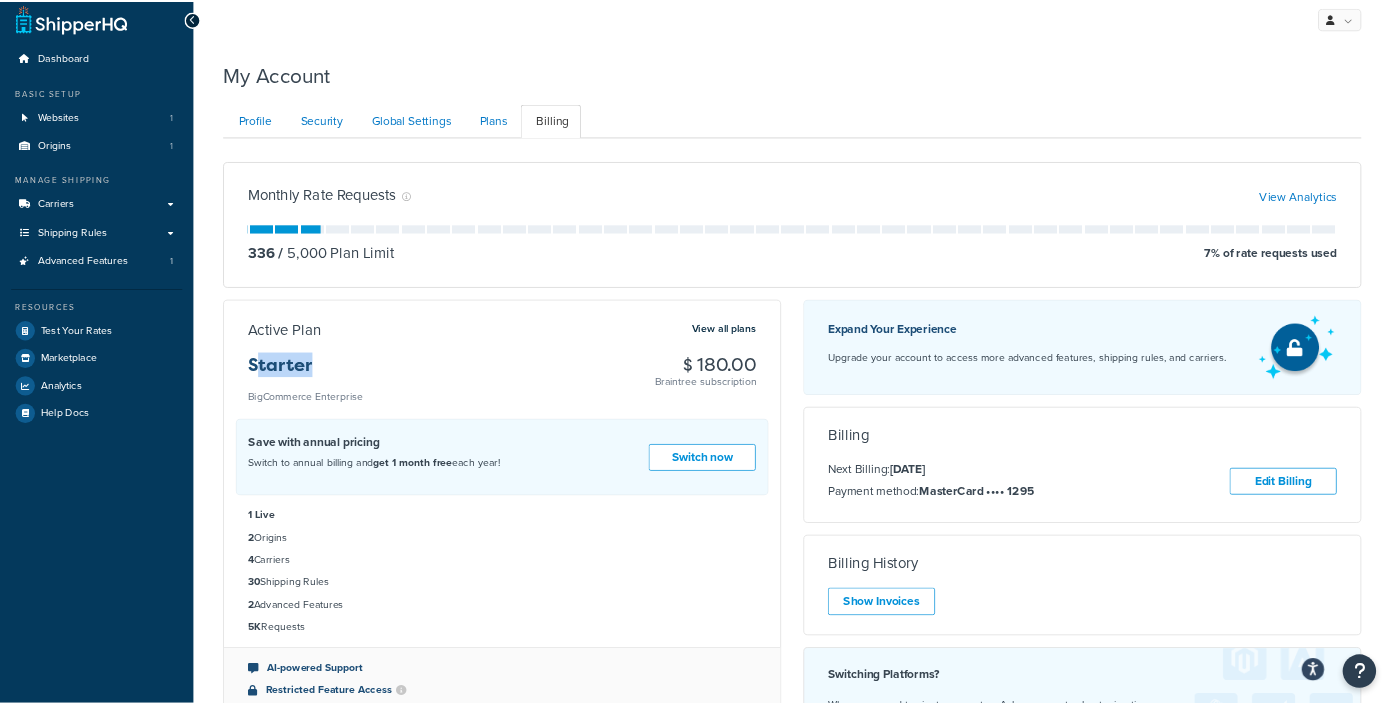 scroll, scrollTop: 7, scrollLeft: 0, axis: vertical 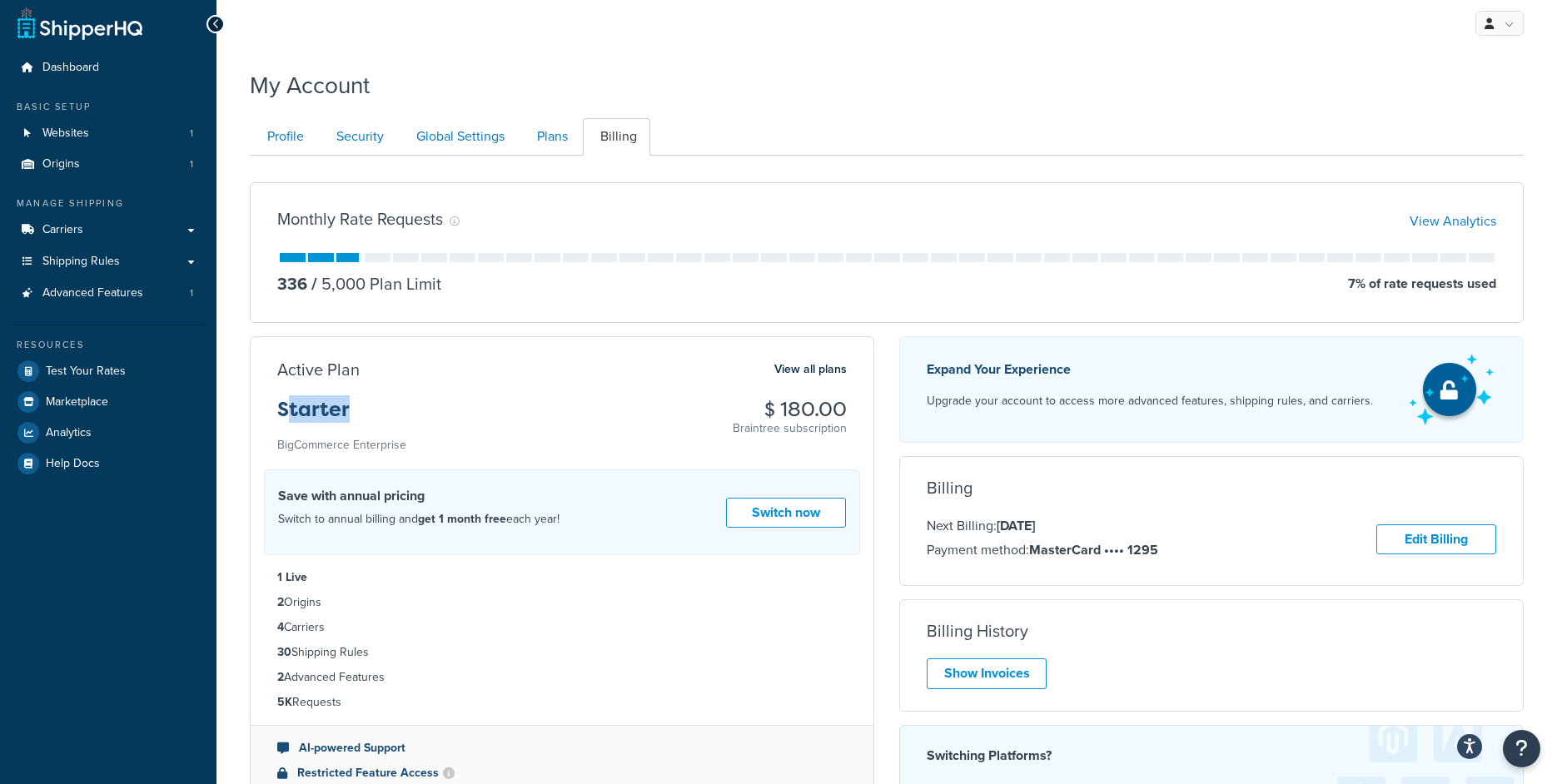 drag, startPoint x: 1085, startPoint y: 532, endPoint x: 1126, endPoint y: 531, distance: 41.012193 